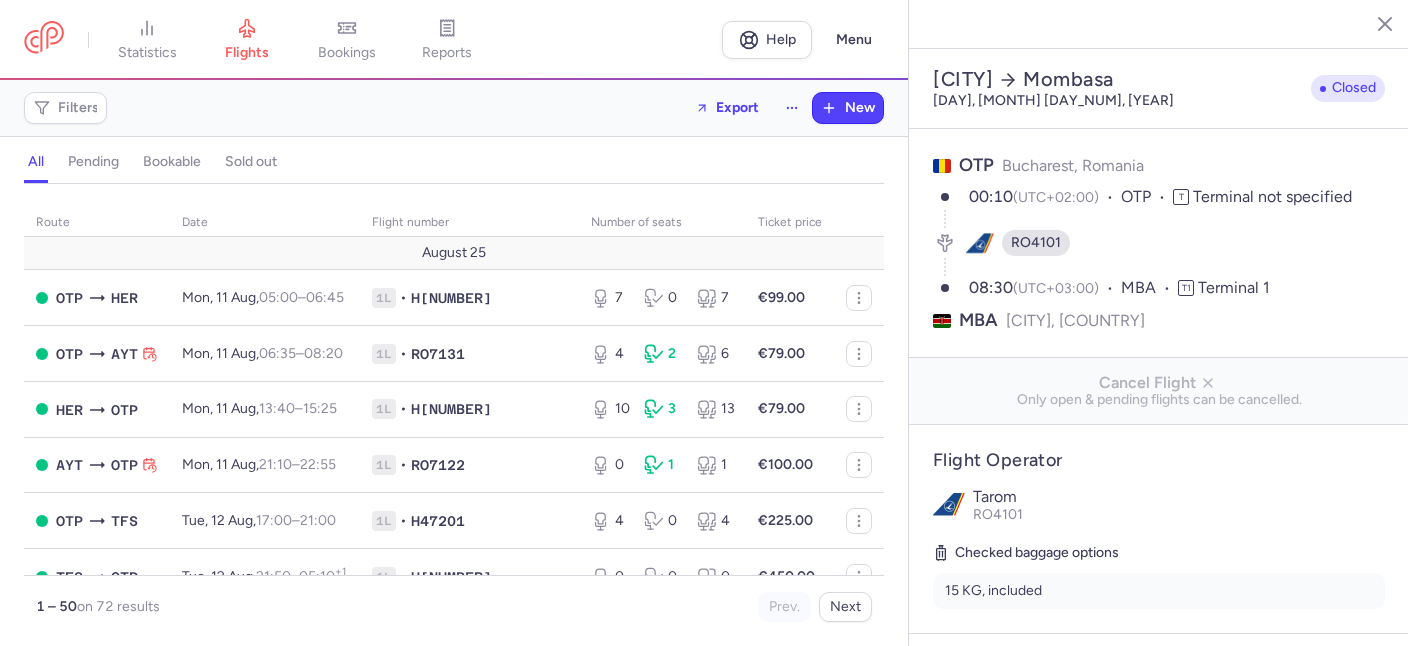 select on "hours" 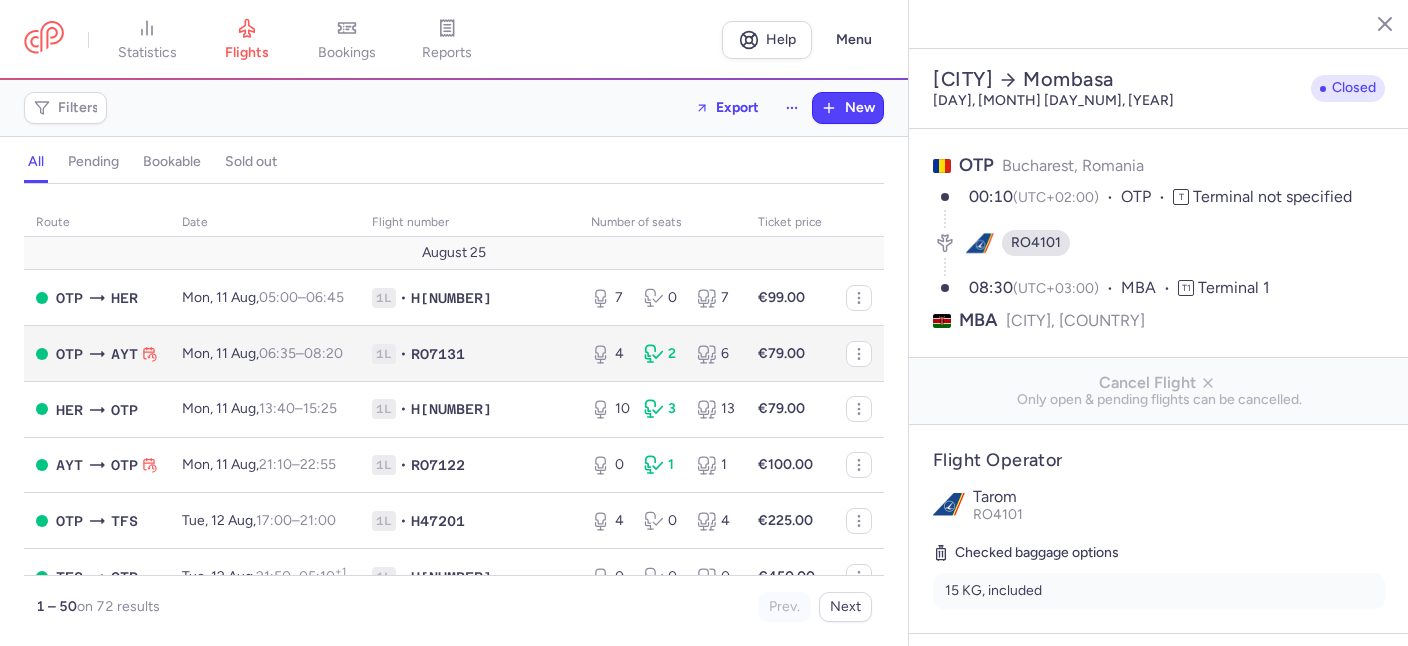 scroll, scrollTop: 0, scrollLeft: 0, axis: both 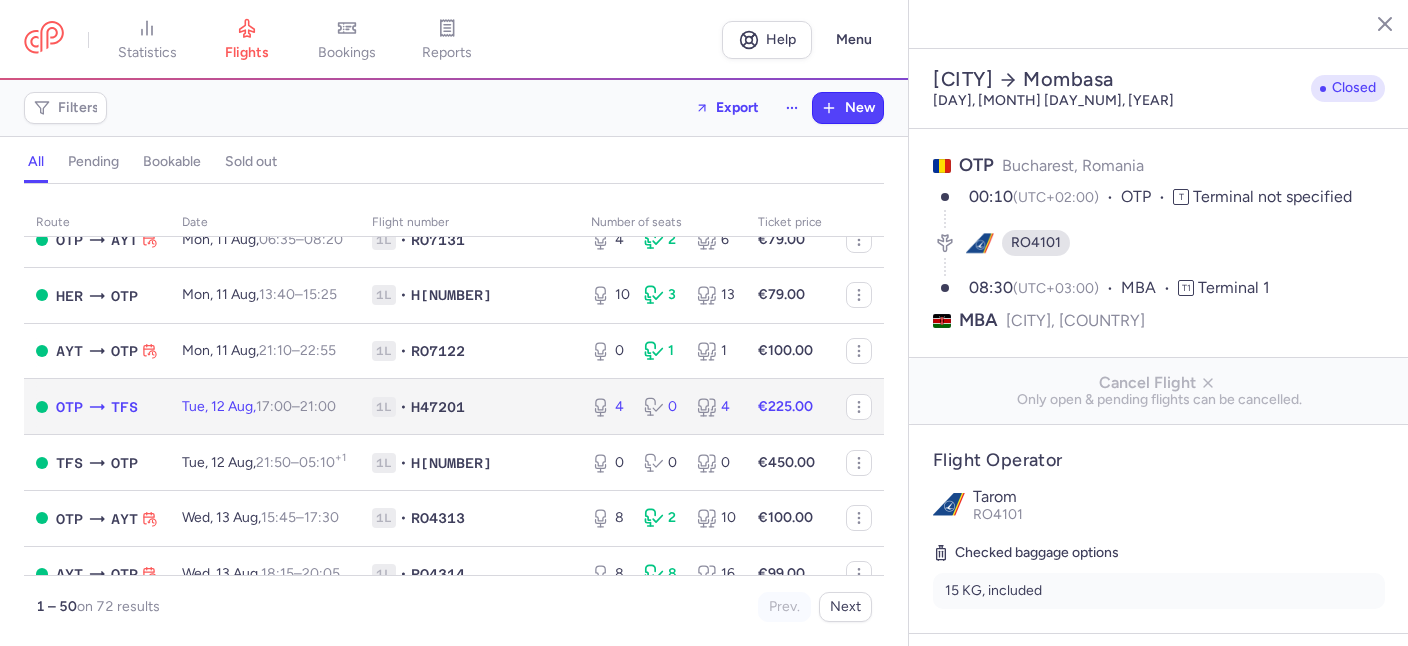click on "[DAY], [DAY_NUM] [MONTH],  [HOUR]:[MINUTE]  –  [HOUR]:[MINUTE]  +[NUMBER]" at bounding box center [259, 406] 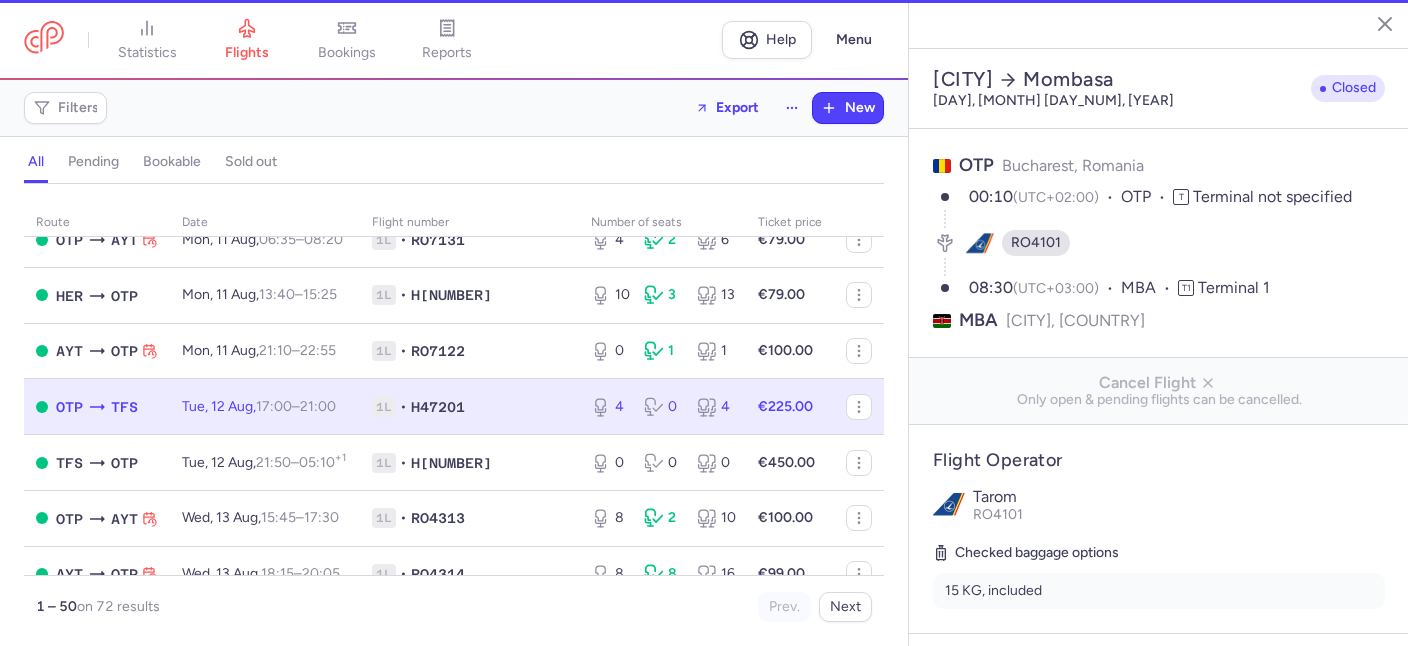 type on "8" 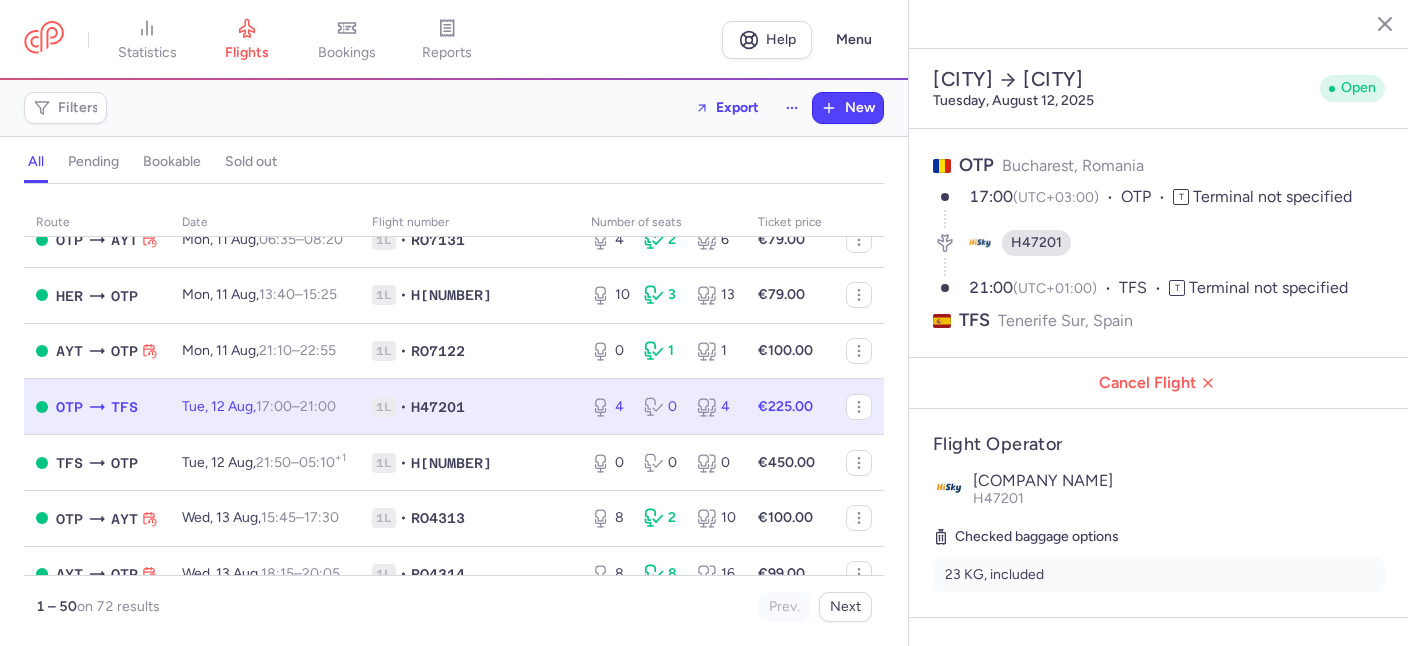scroll, scrollTop: 343, scrollLeft: 0, axis: vertical 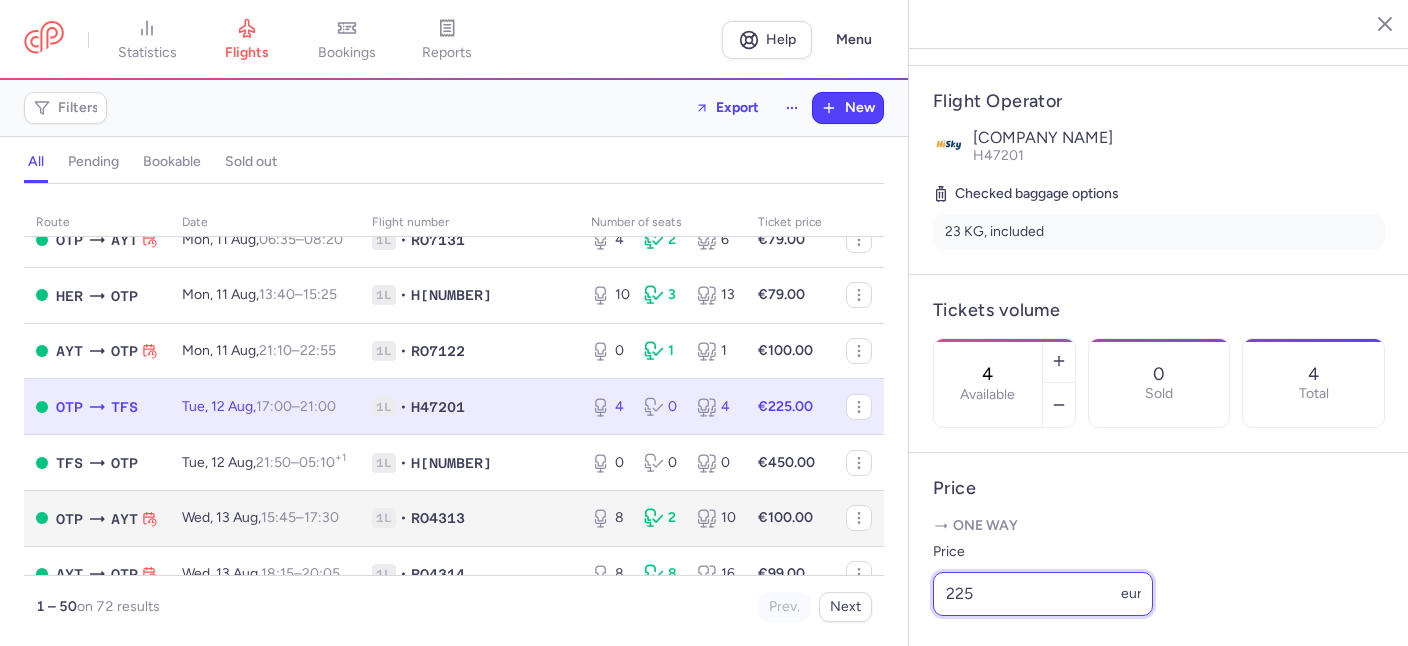 drag, startPoint x: 788, startPoint y: 539, endPoint x: 723, endPoint y: 532, distance: 65.37584 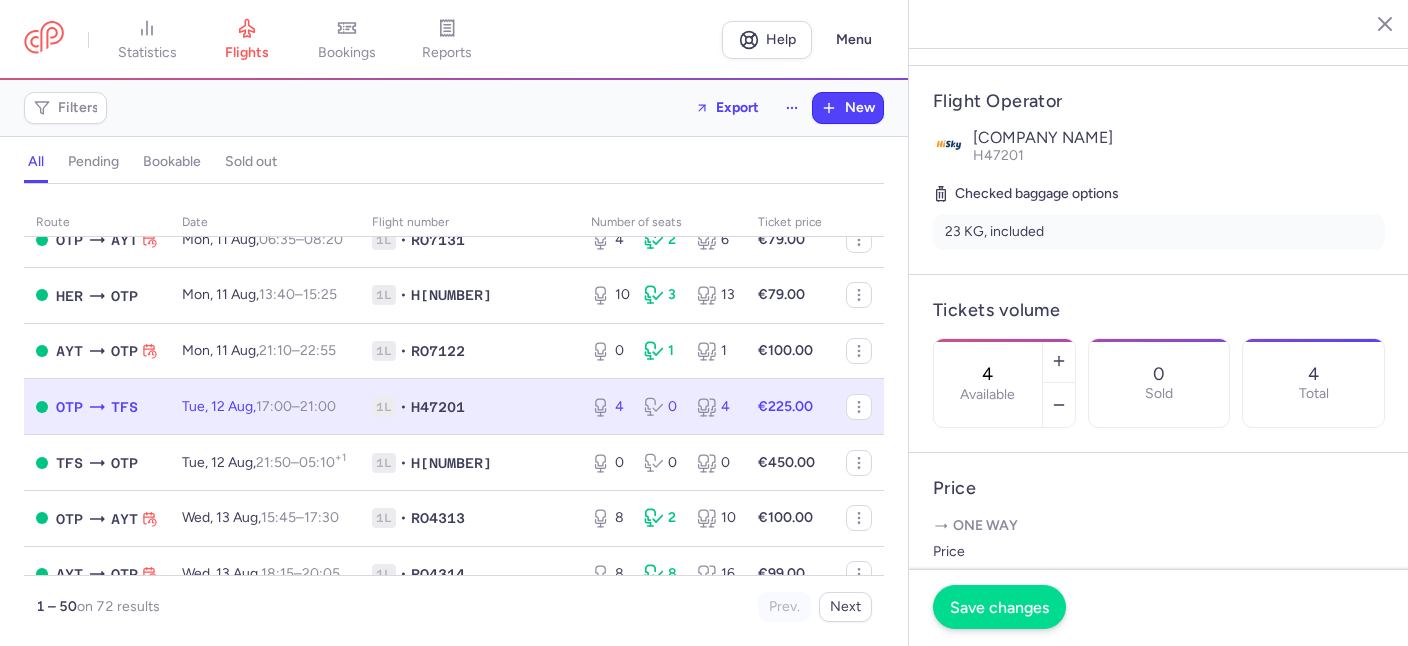 type on "199" 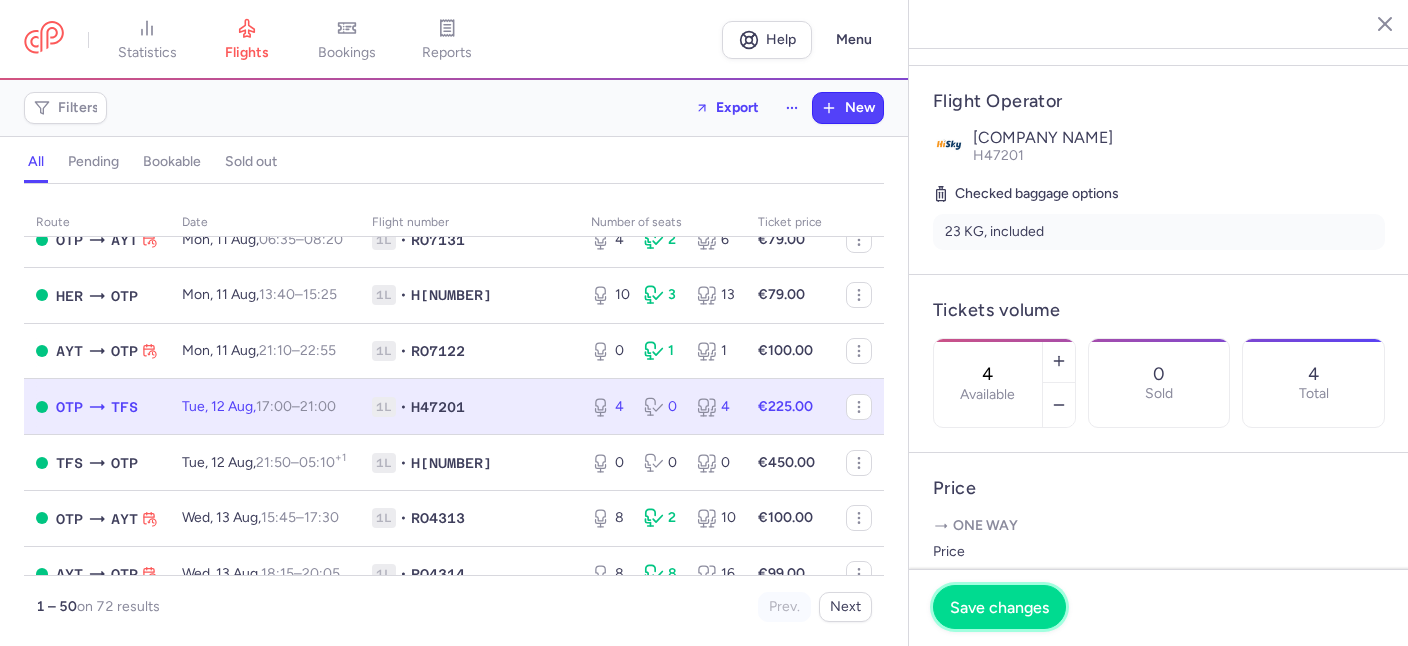 drag, startPoint x: 1033, startPoint y: 607, endPoint x: 1022, endPoint y: 604, distance: 11.401754 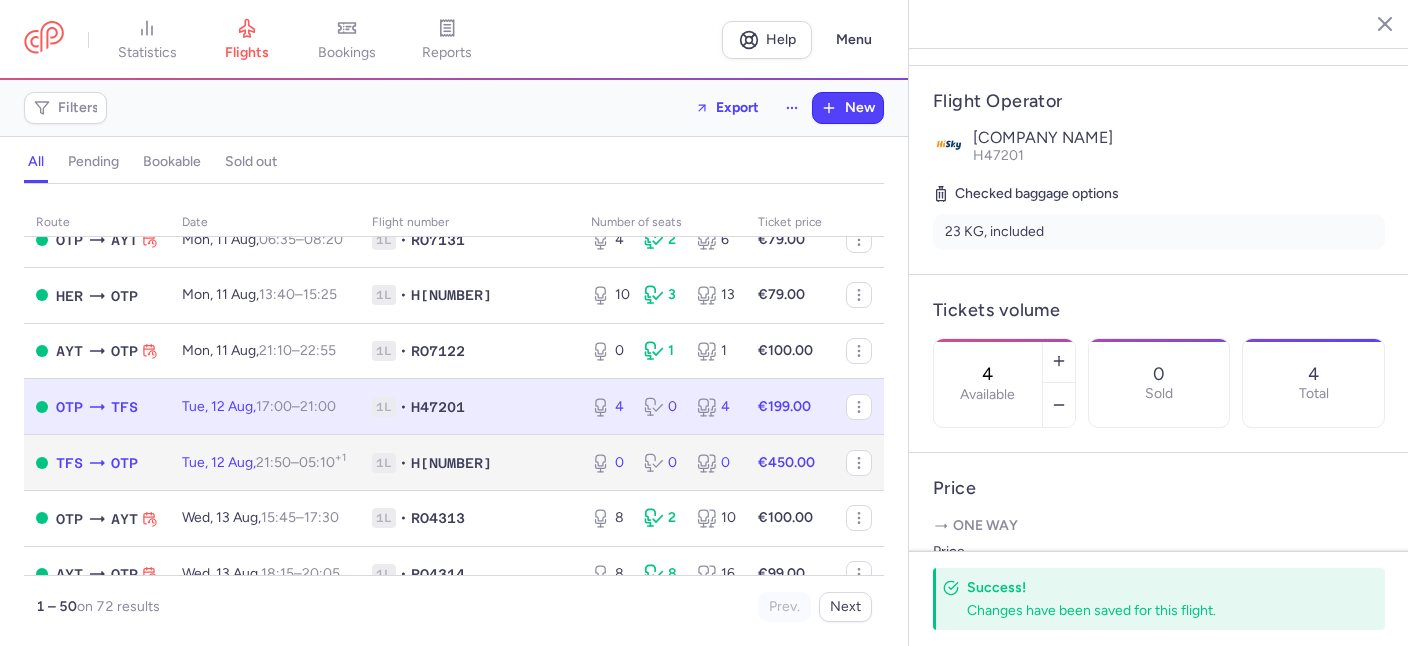 click on "1L • H[NUMBER]" at bounding box center (469, 463) 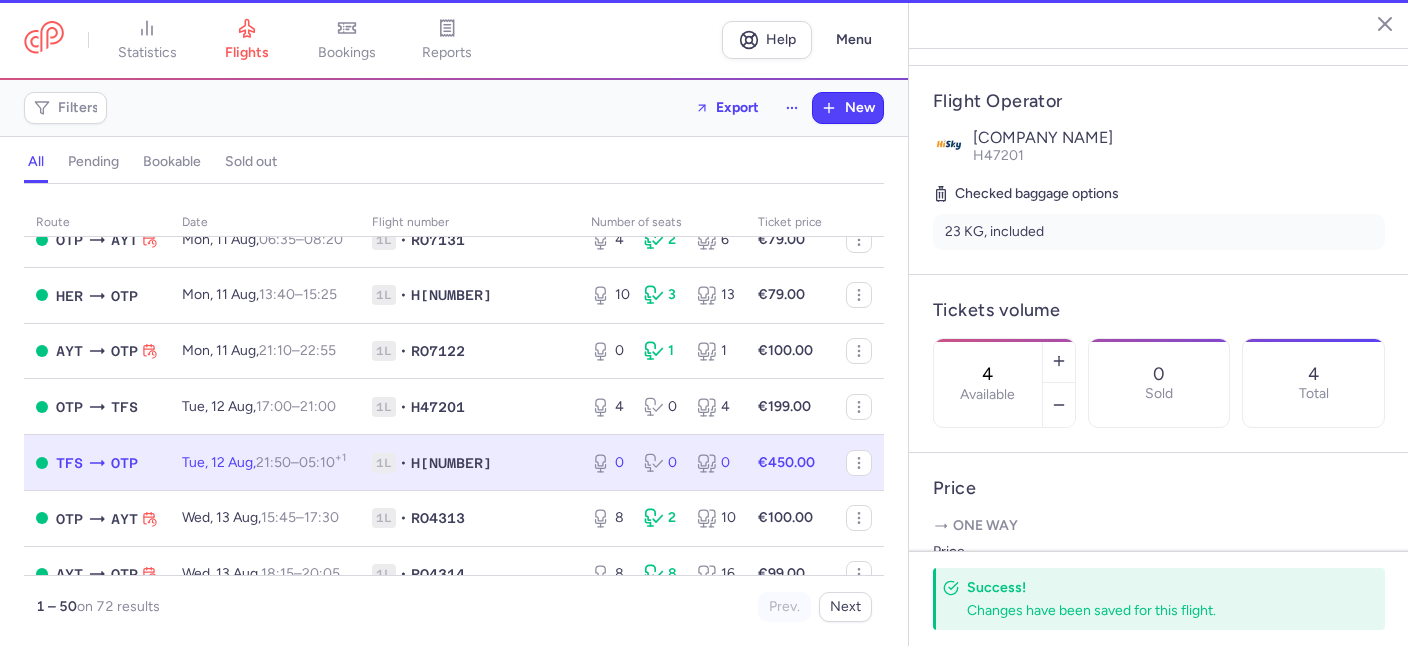 type on "0" 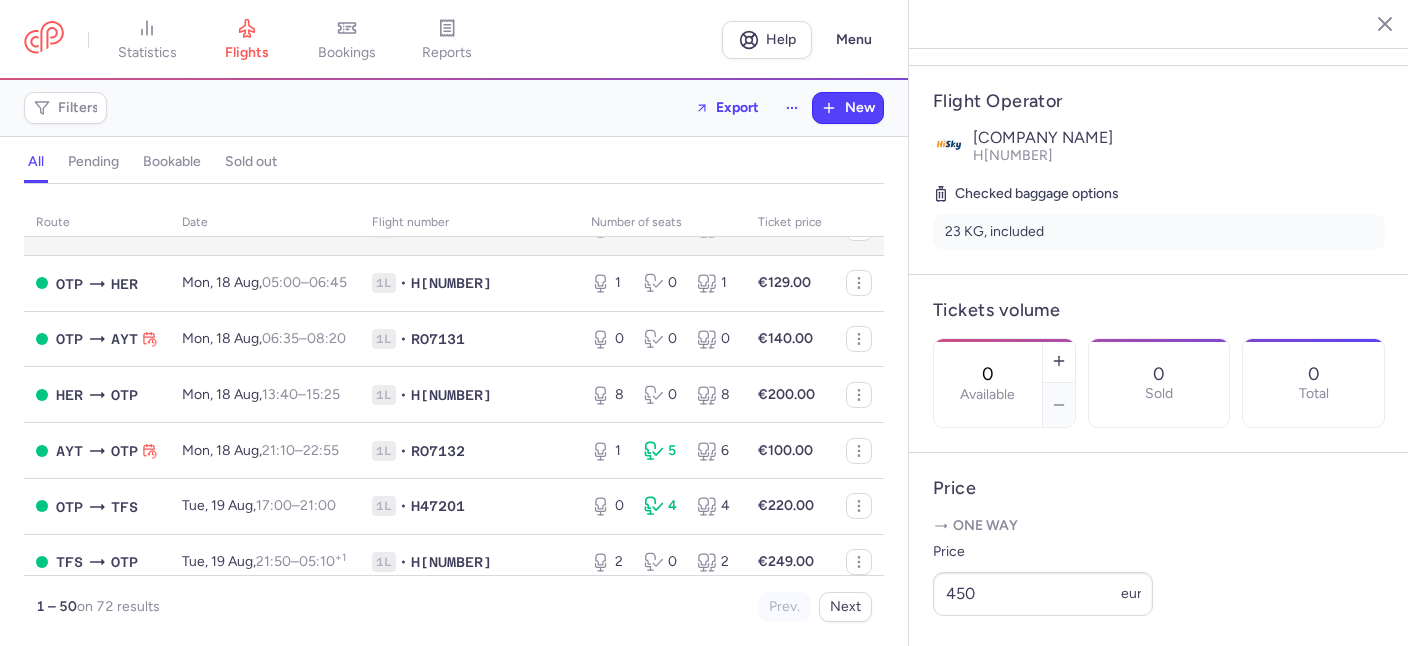 scroll, scrollTop: 686, scrollLeft: 0, axis: vertical 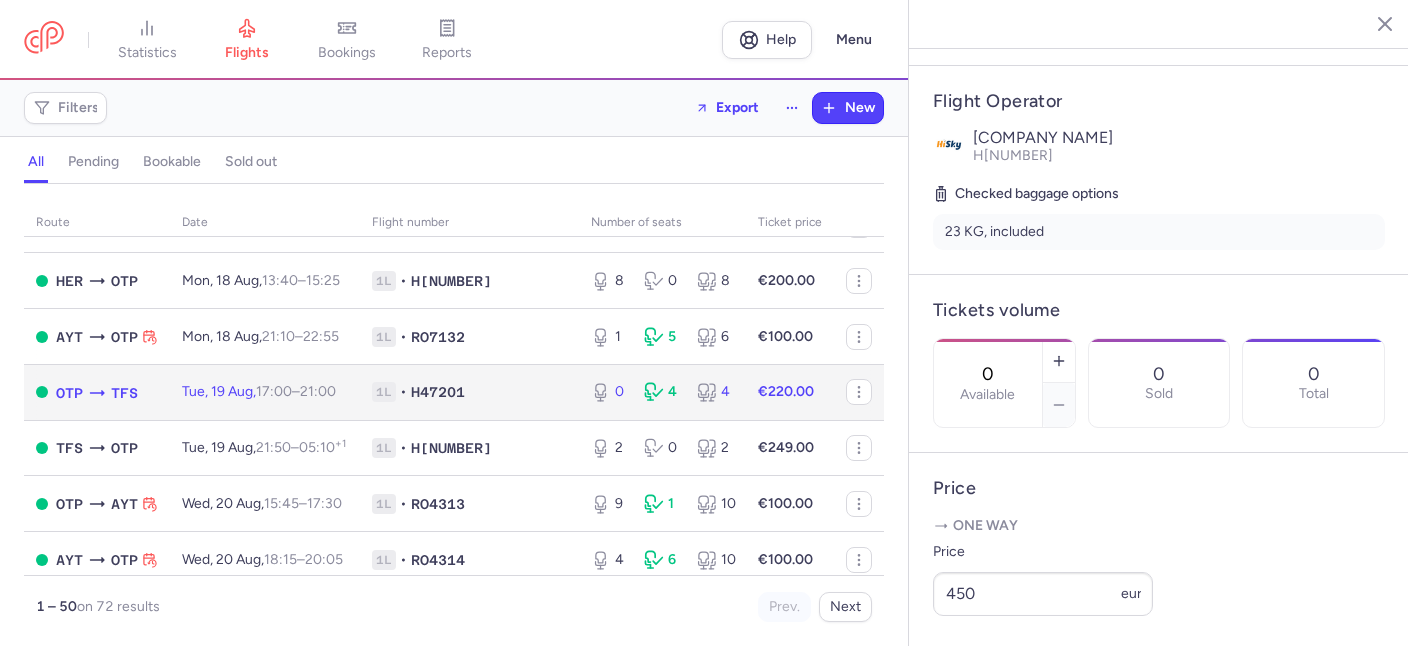 click on "H47201" at bounding box center (438, 392) 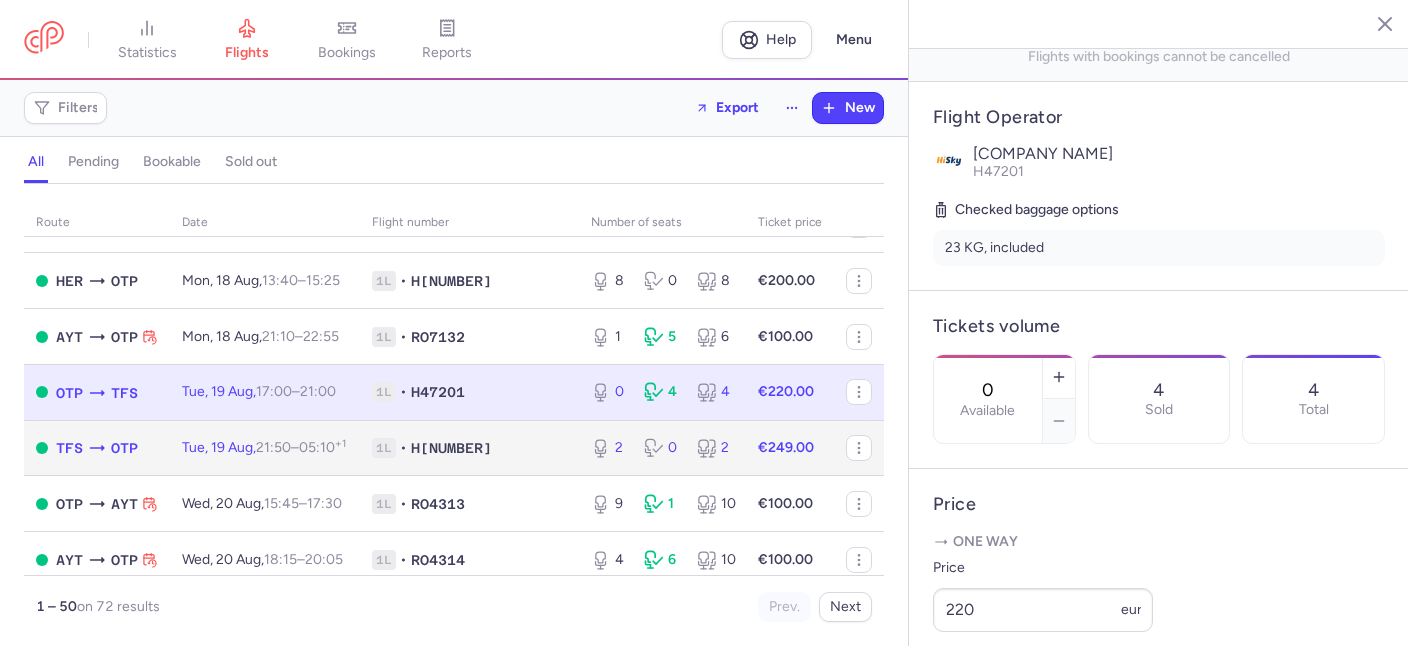 click on "1L • H[NUMBER]" at bounding box center (469, 448) 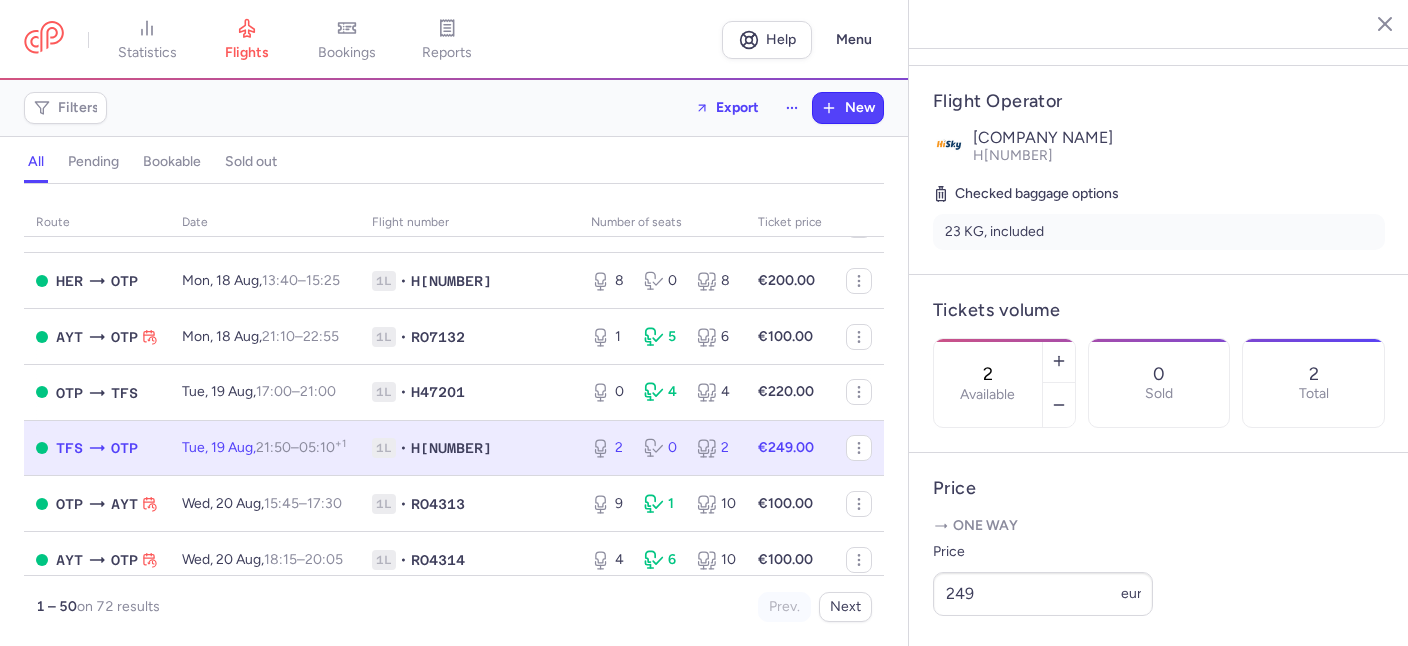 scroll, scrollTop: 457, scrollLeft: 0, axis: vertical 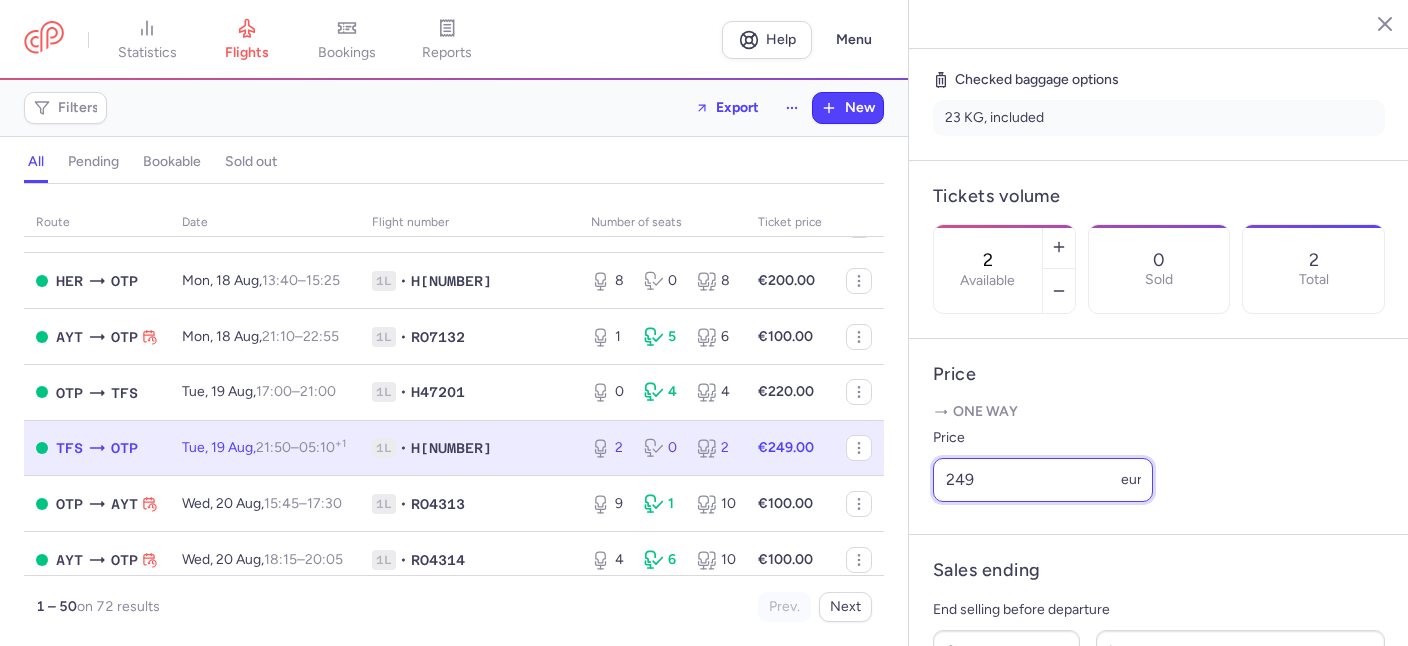 drag, startPoint x: 985, startPoint y: 433, endPoint x: 832, endPoint y: 428, distance: 153.08168 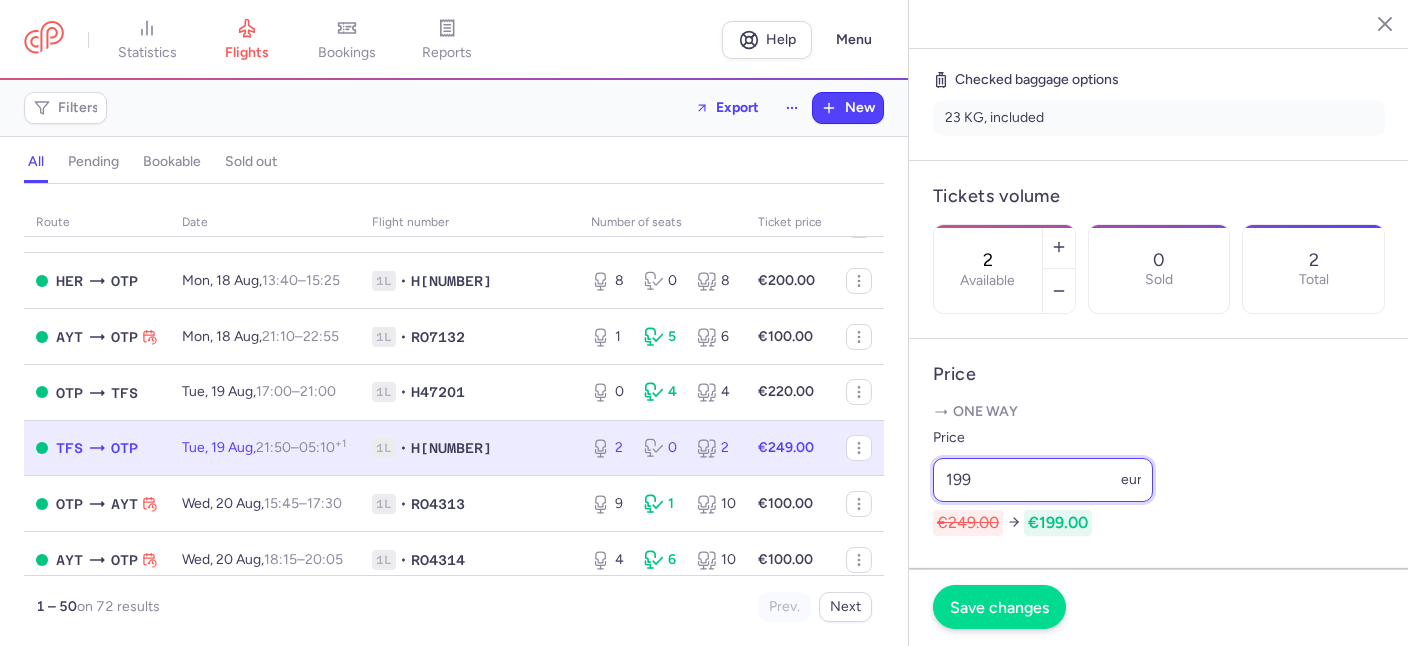 type on "199" 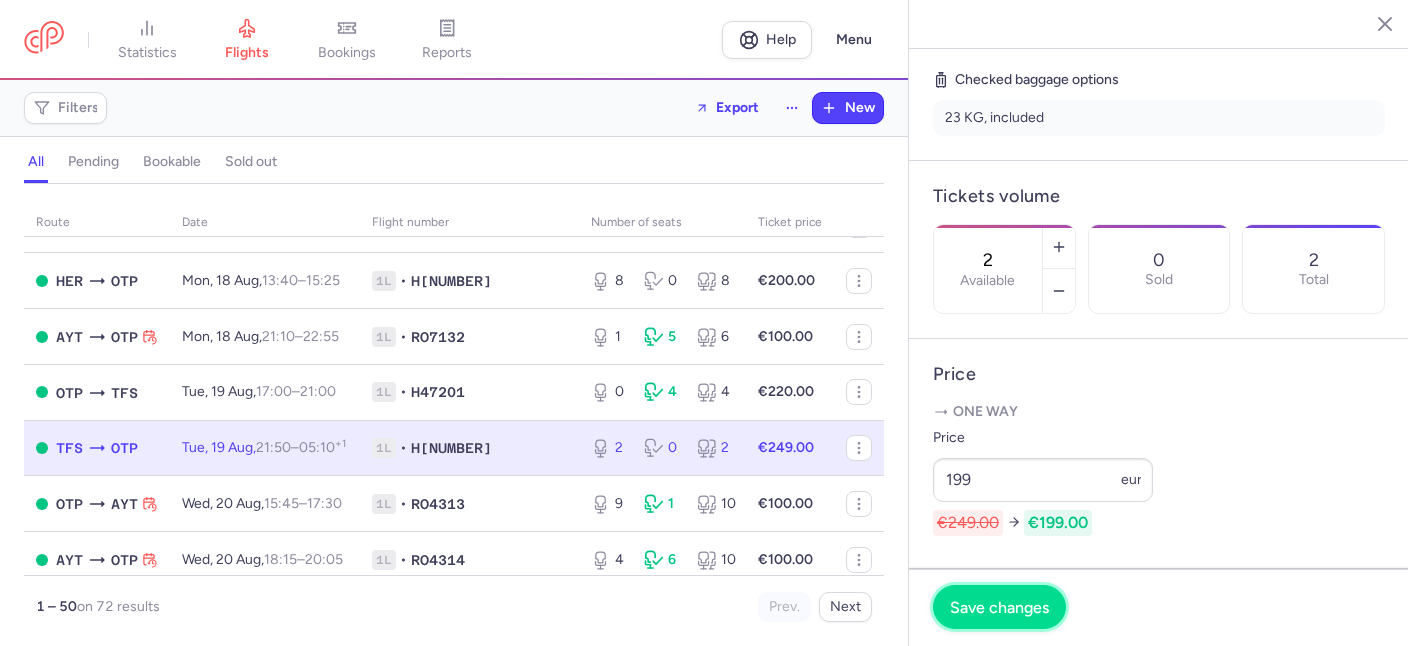 click on "Save changes" at bounding box center (999, 607) 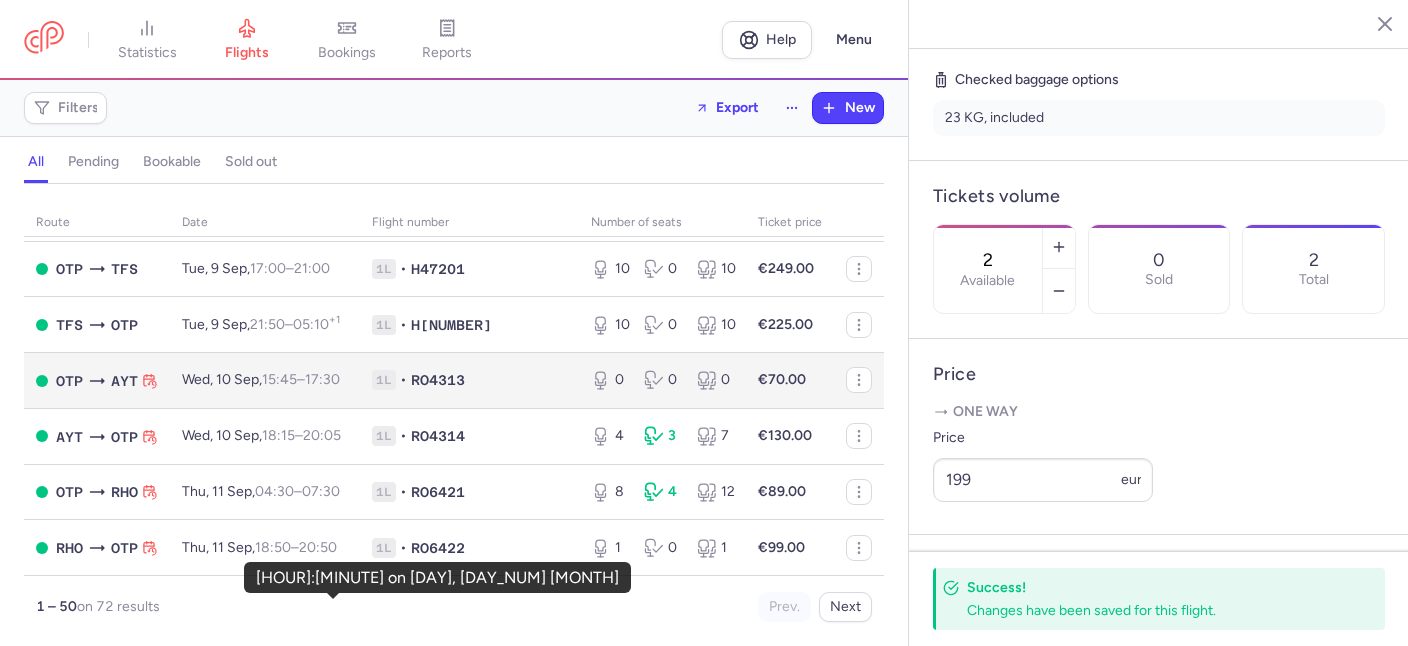 scroll, scrollTop: 2329, scrollLeft: 0, axis: vertical 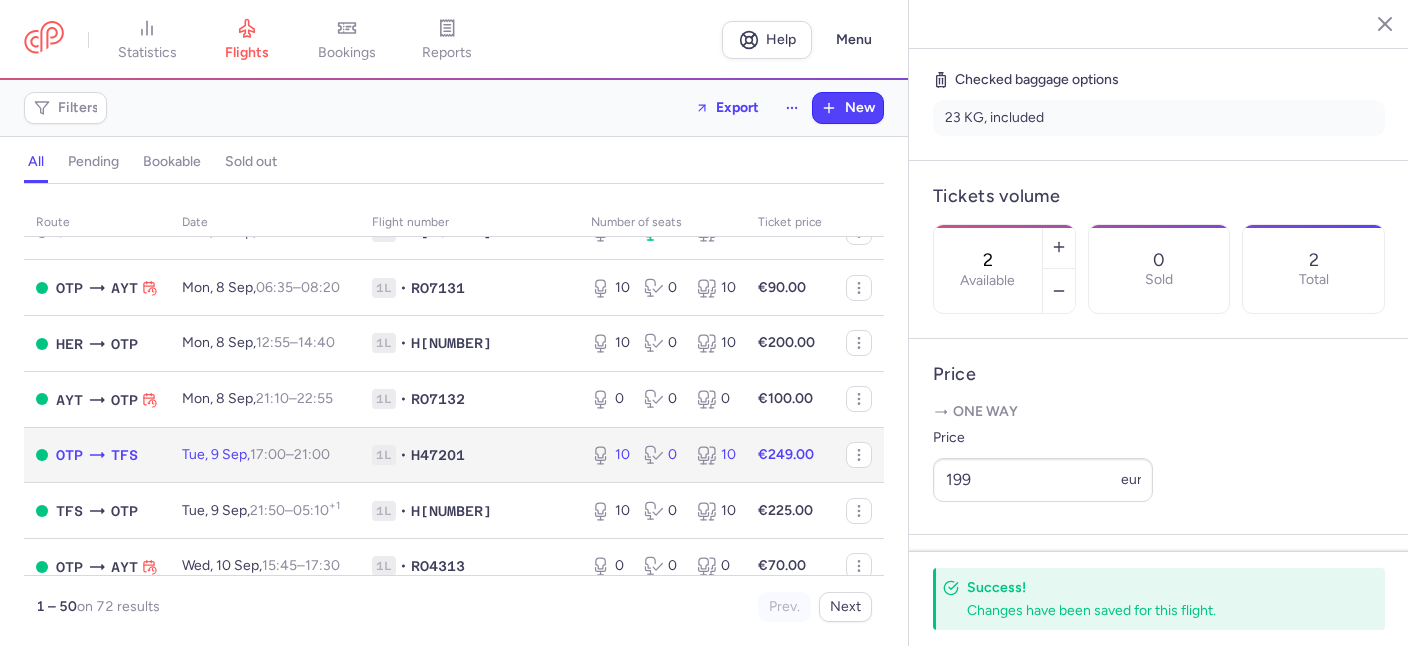 click on "[DAY], [DAY_NUM] [MONTH],  [HOUR]:[MINUTE]  –  [HOUR]:[MINUTE]  +[NUMBER]" at bounding box center [265, 455] 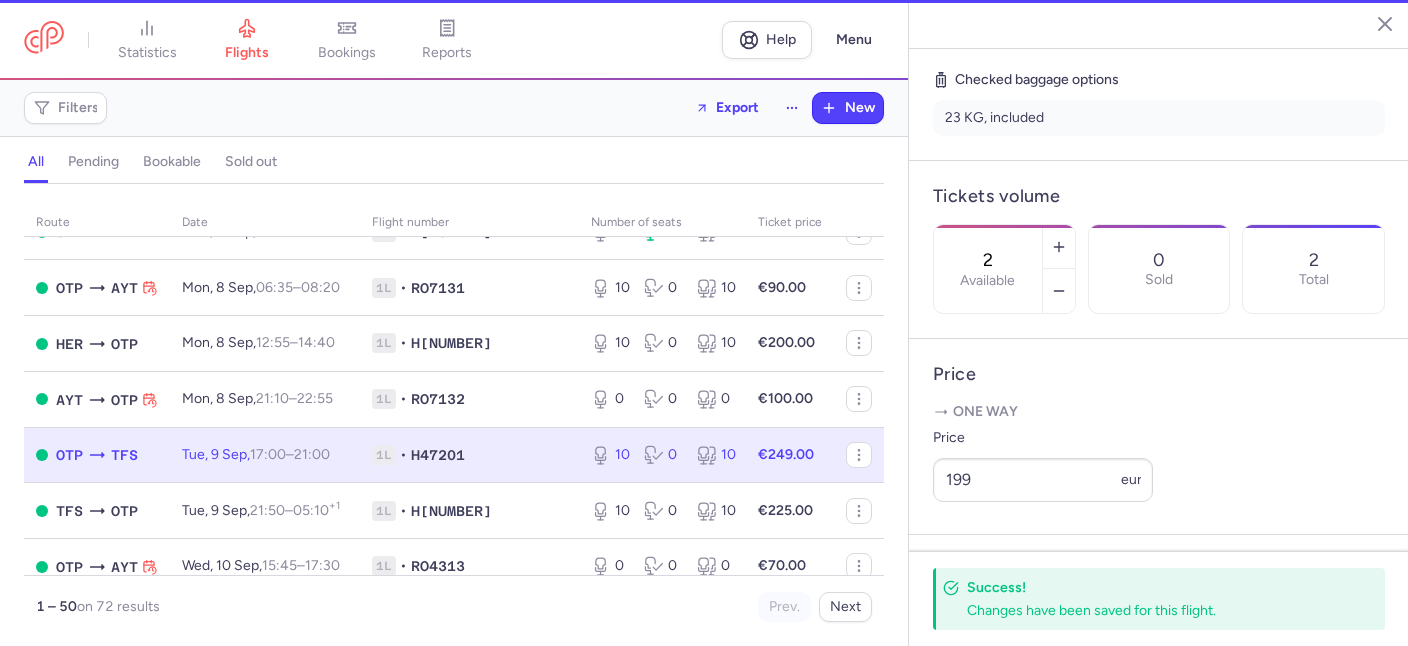 type on "10" 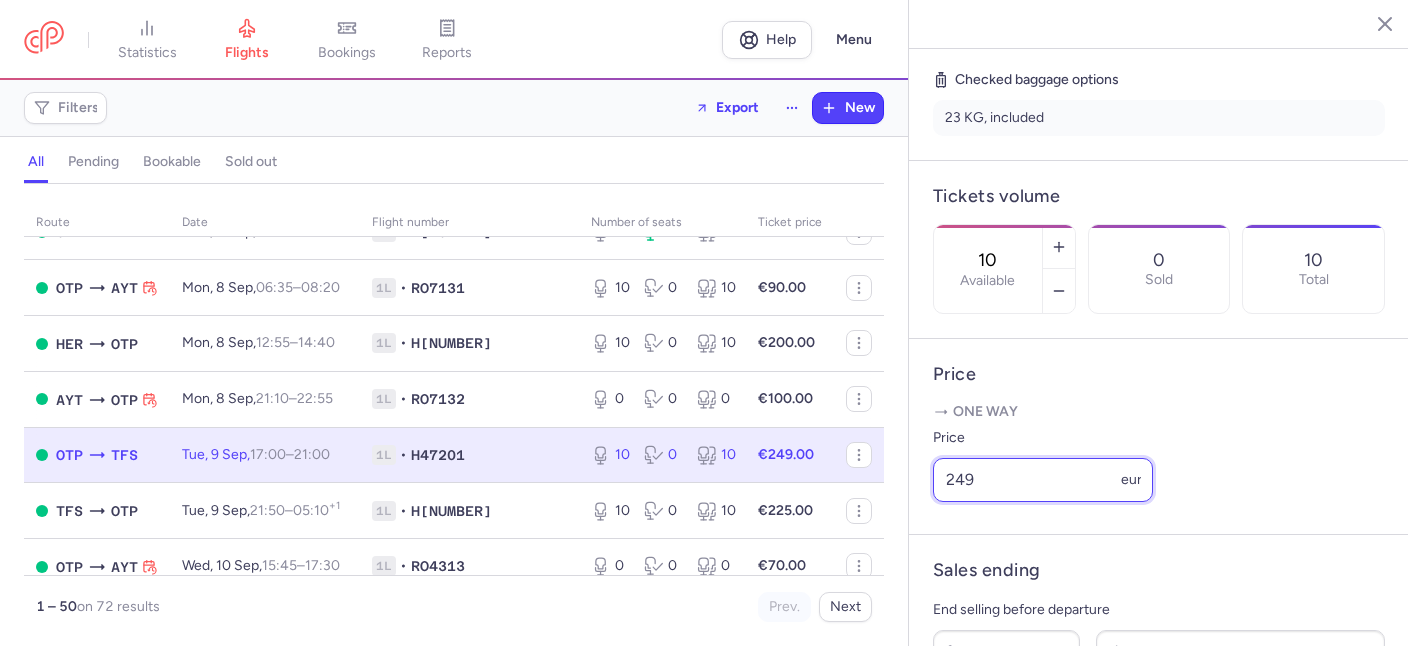drag, startPoint x: 868, startPoint y: 437, endPoint x: 746, endPoint y: 435, distance: 122.016396 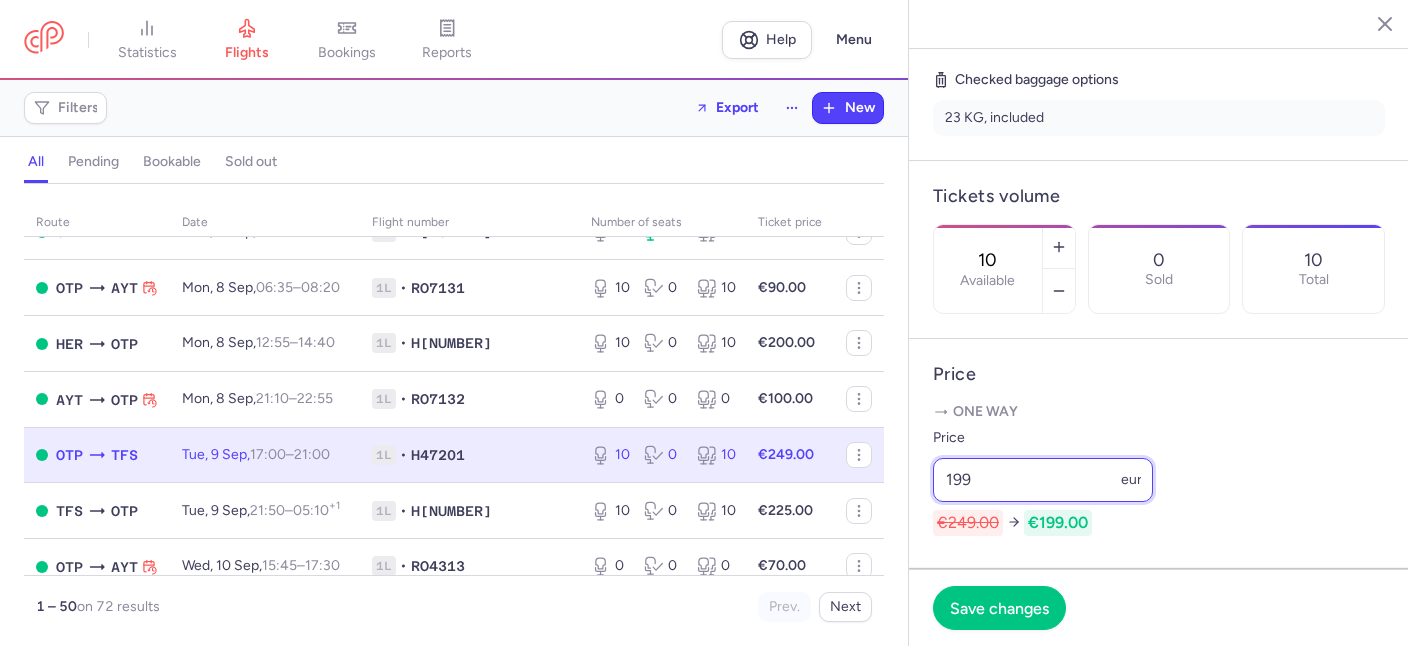 type on "199" 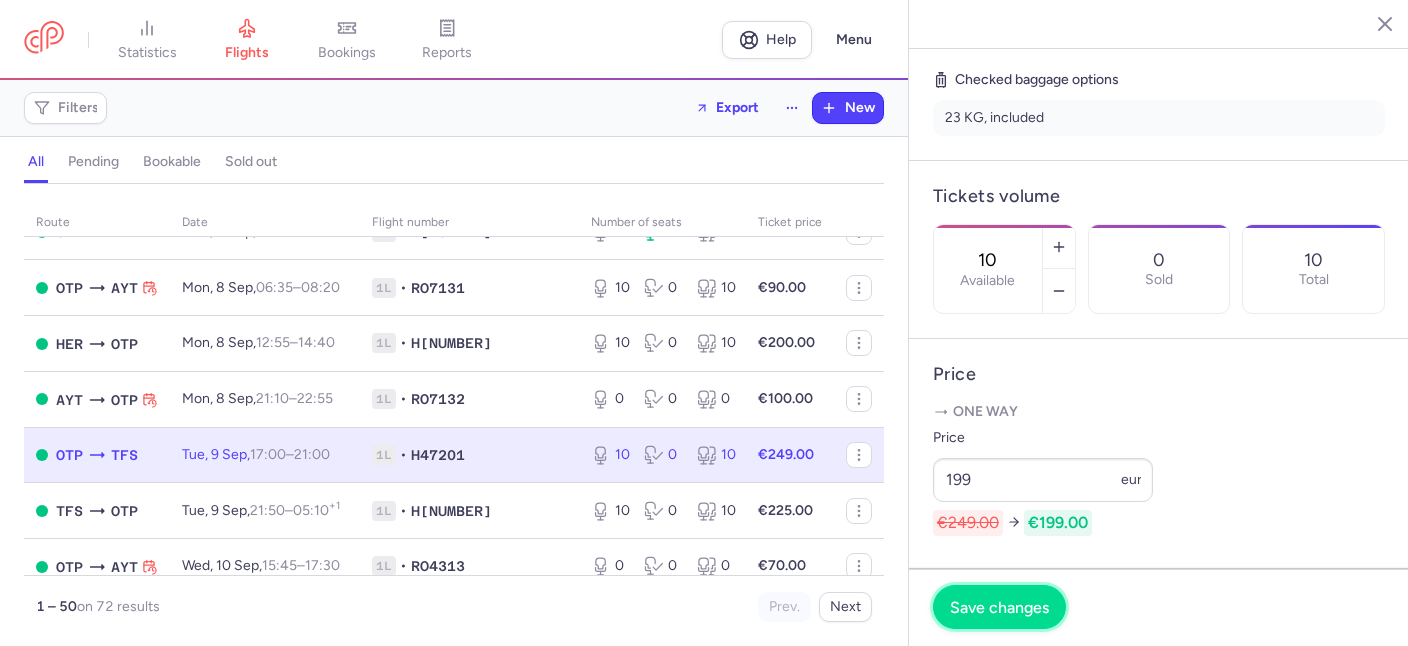 click on "Save changes" at bounding box center [999, 607] 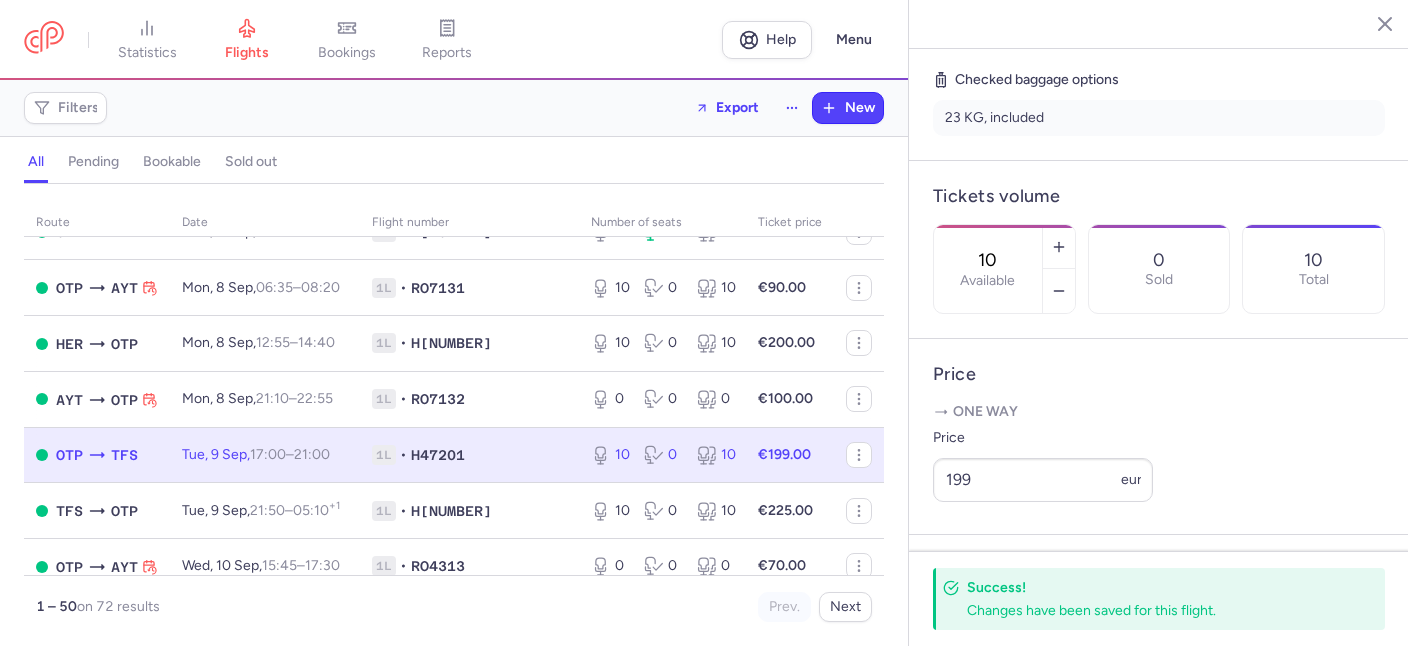 scroll, scrollTop: 2443, scrollLeft: 0, axis: vertical 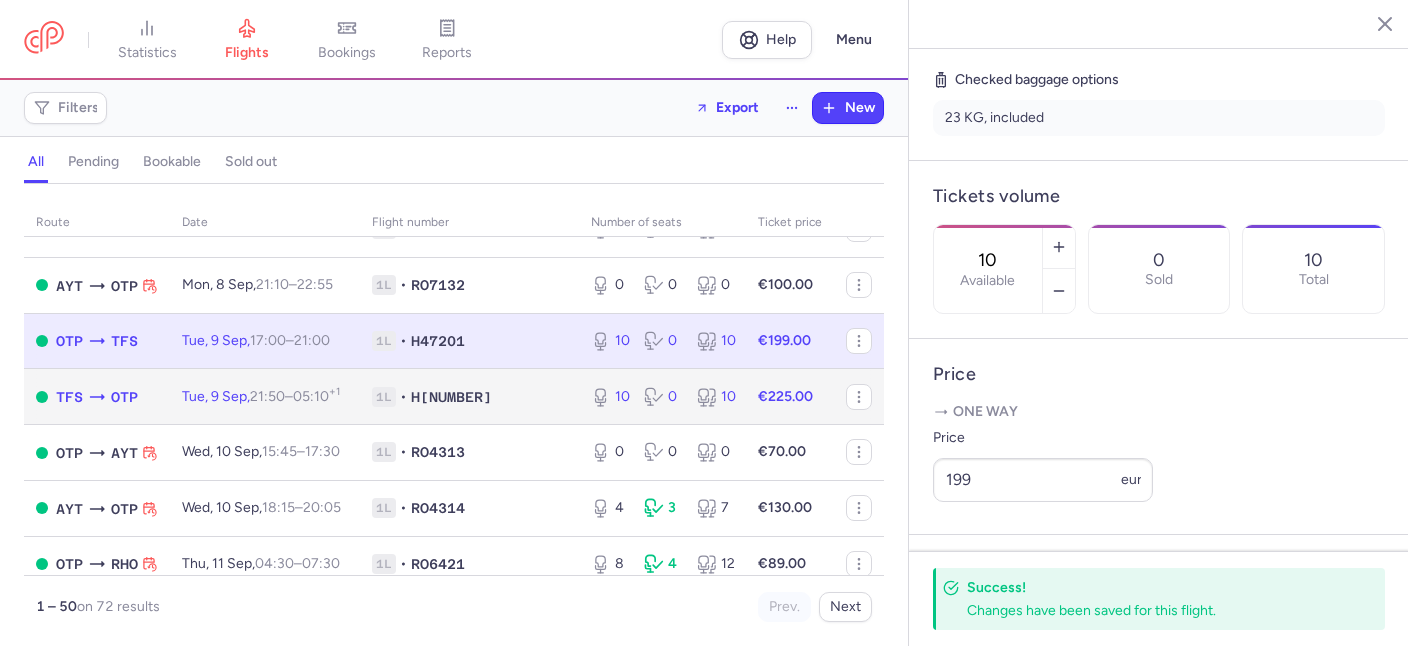 click on "H[NUMBER]" at bounding box center [451, 397] 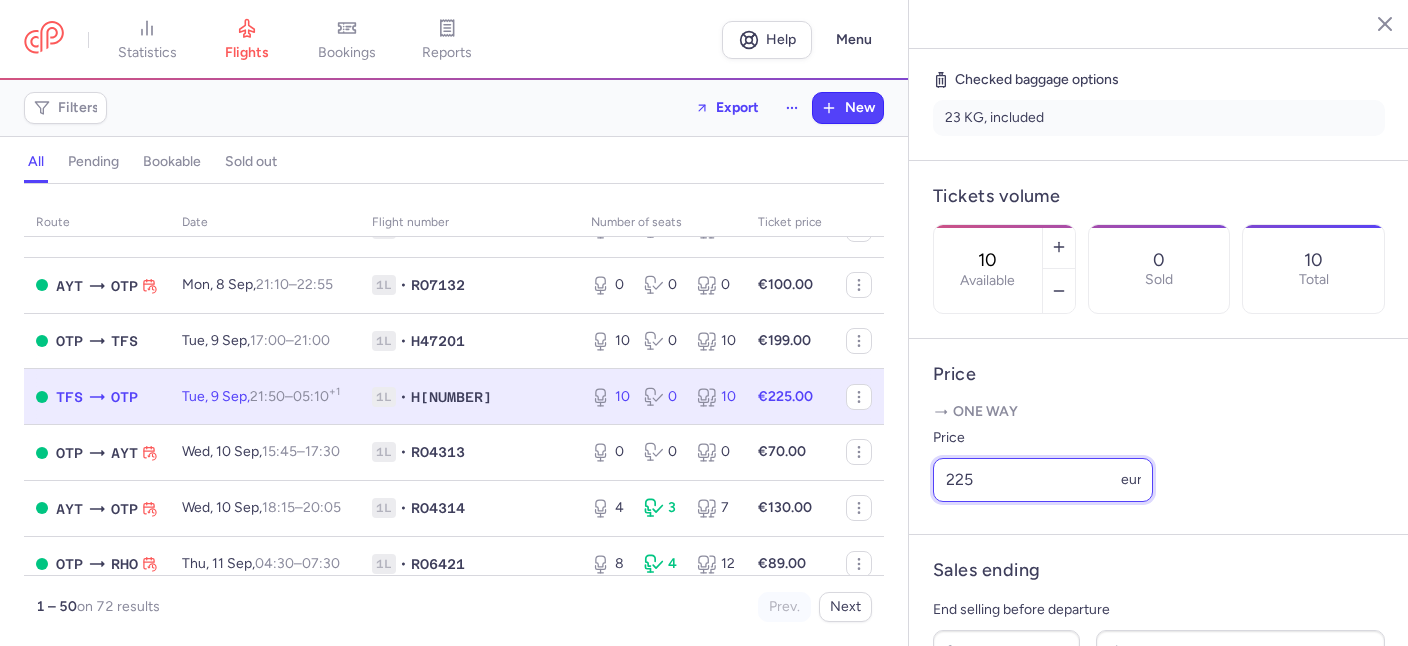 drag, startPoint x: 990, startPoint y: 419, endPoint x: 859, endPoint y: 416, distance: 131.03435 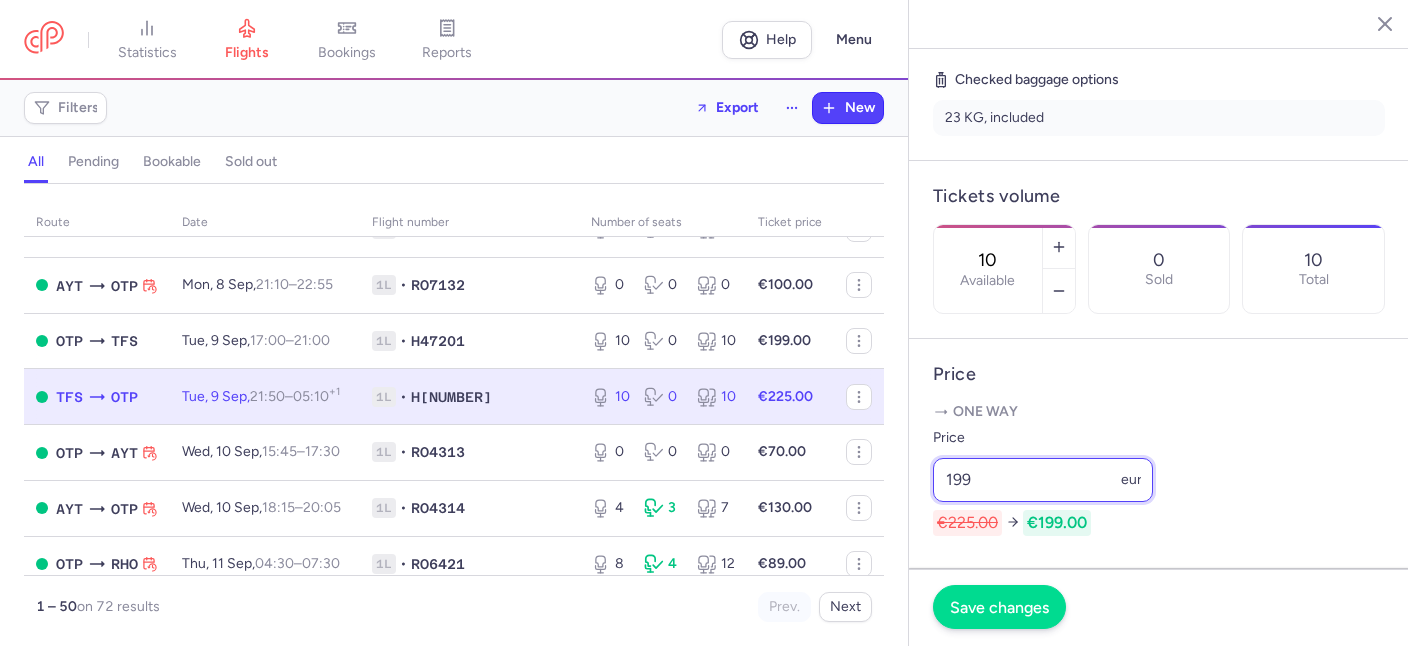 type on "199" 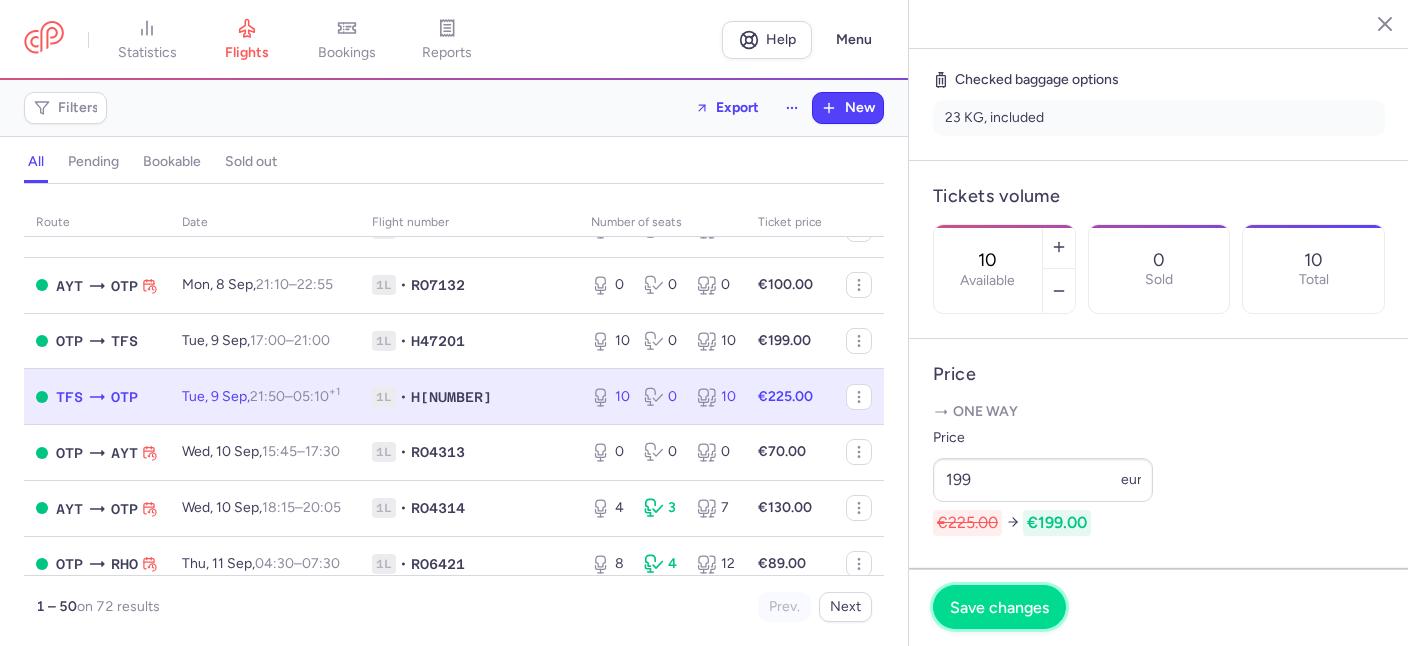 click on "Save changes" at bounding box center (999, 607) 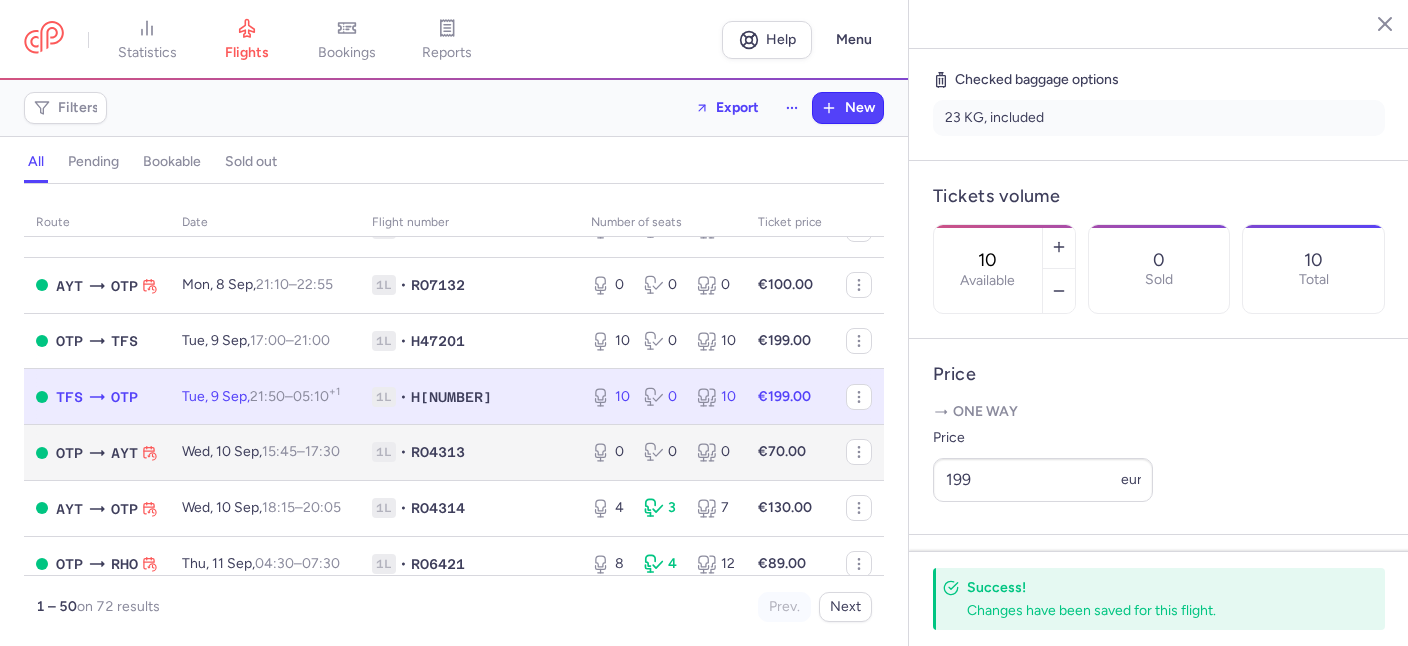 scroll, scrollTop: 2557, scrollLeft: 0, axis: vertical 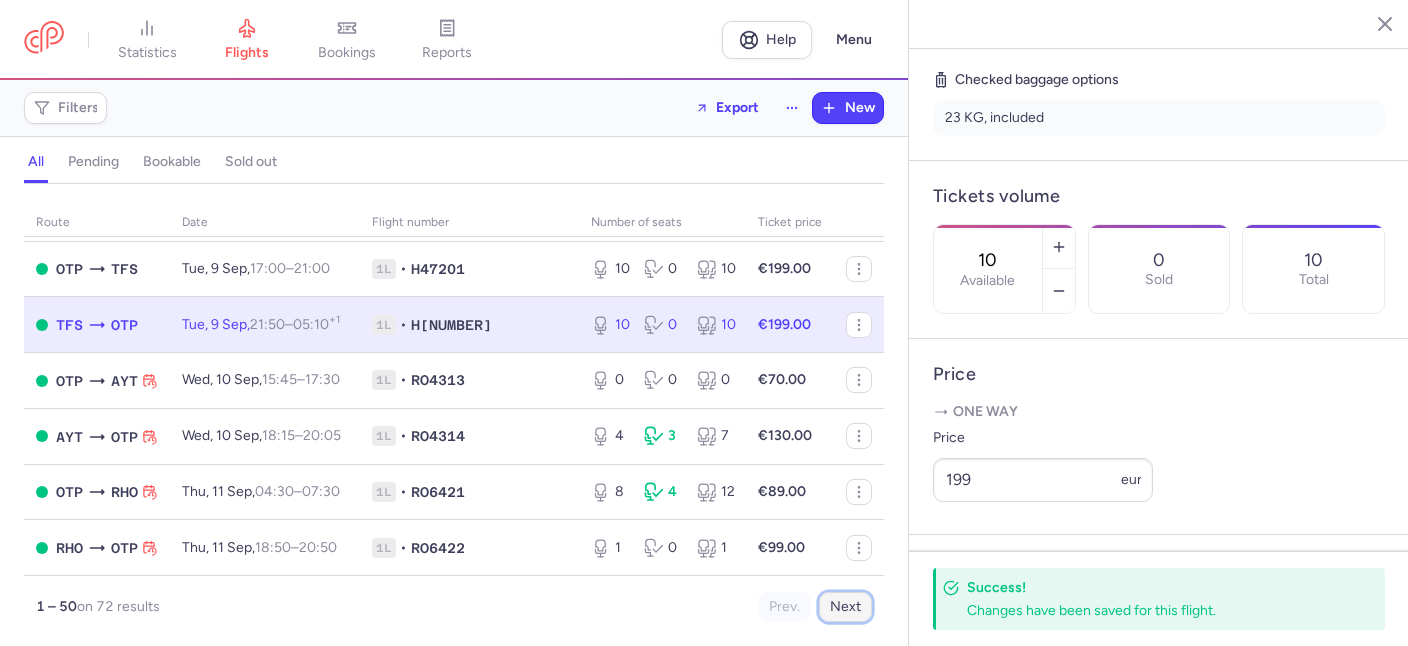 click on "Next" at bounding box center [845, 607] 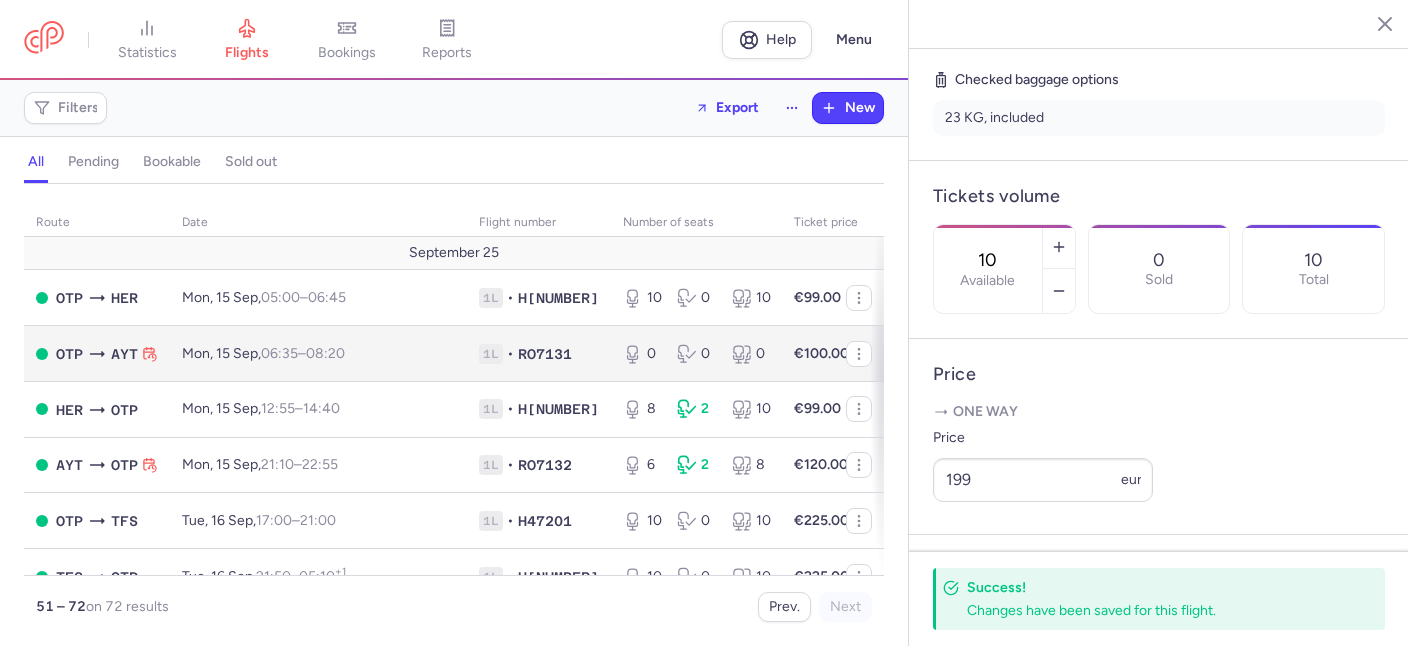 scroll, scrollTop: 114, scrollLeft: 0, axis: vertical 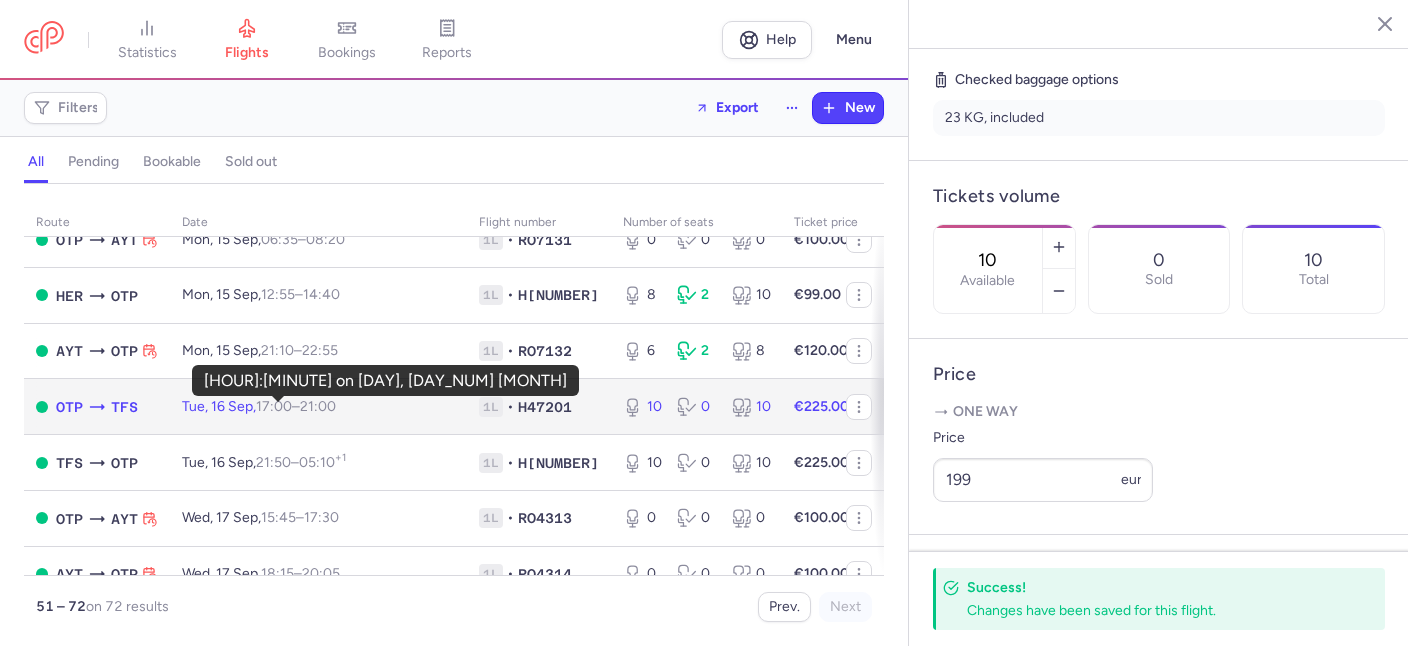 click on "17:00" at bounding box center (274, 406) 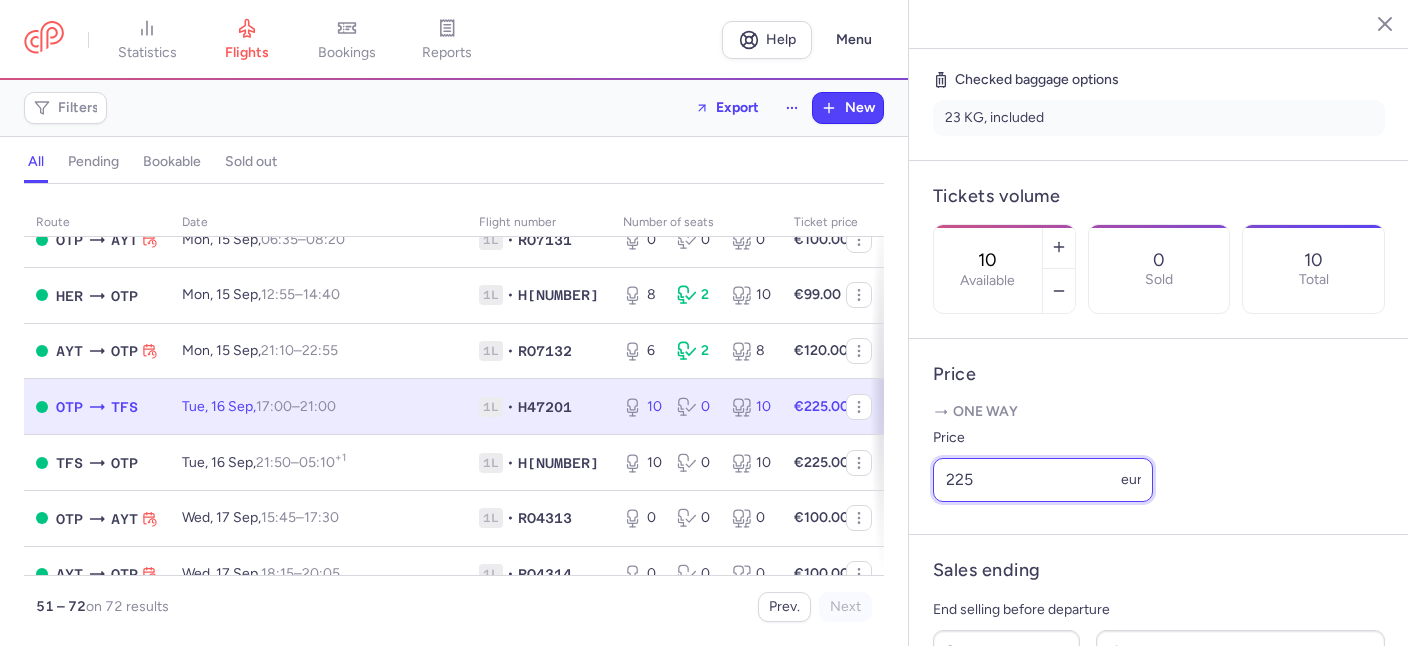 drag, startPoint x: 1019, startPoint y: 430, endPoint x: 796, endPoint y: 440, distance: 223.2241 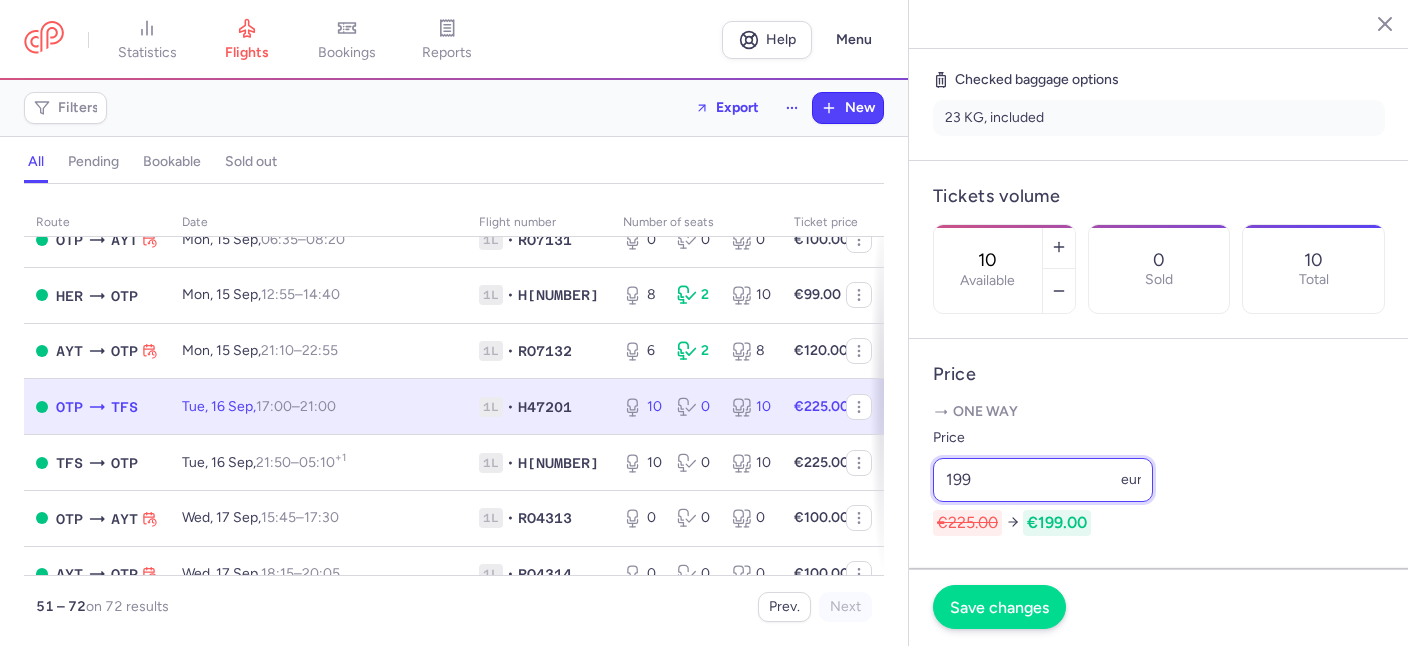 type on "199" 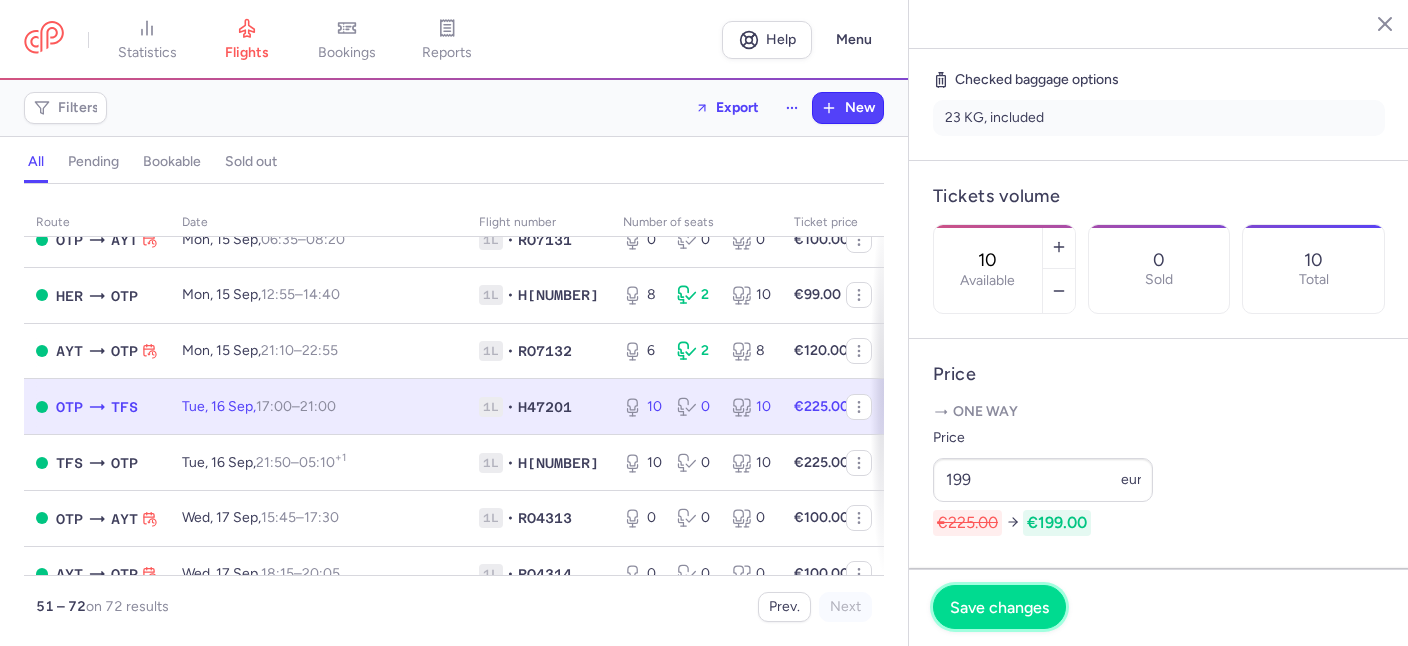 click on "Save changes" at bounding box center (999, 607) 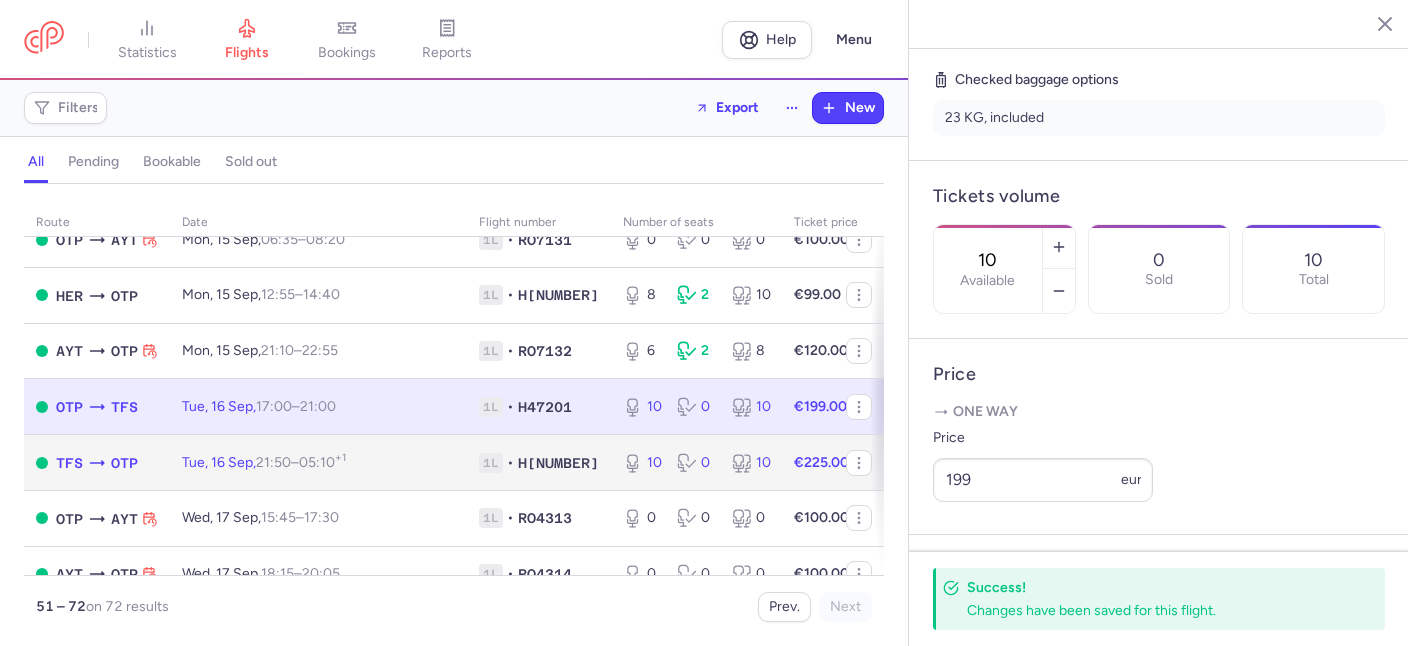 click on "1L • H[NUMBER]" at bounding box center [539, 463] 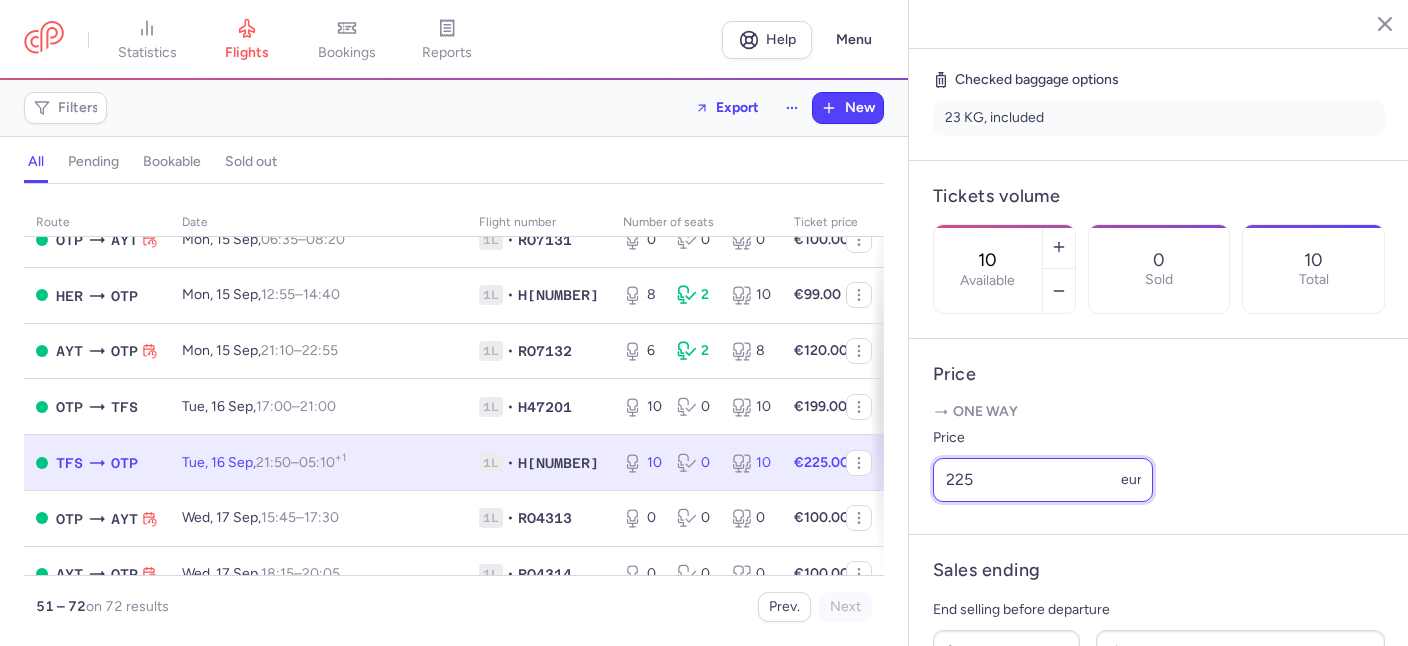 drag, startPoint x: 983, startPoint y: 429, endPoint x: 805, endPoint y: 418, distance: 178.33957 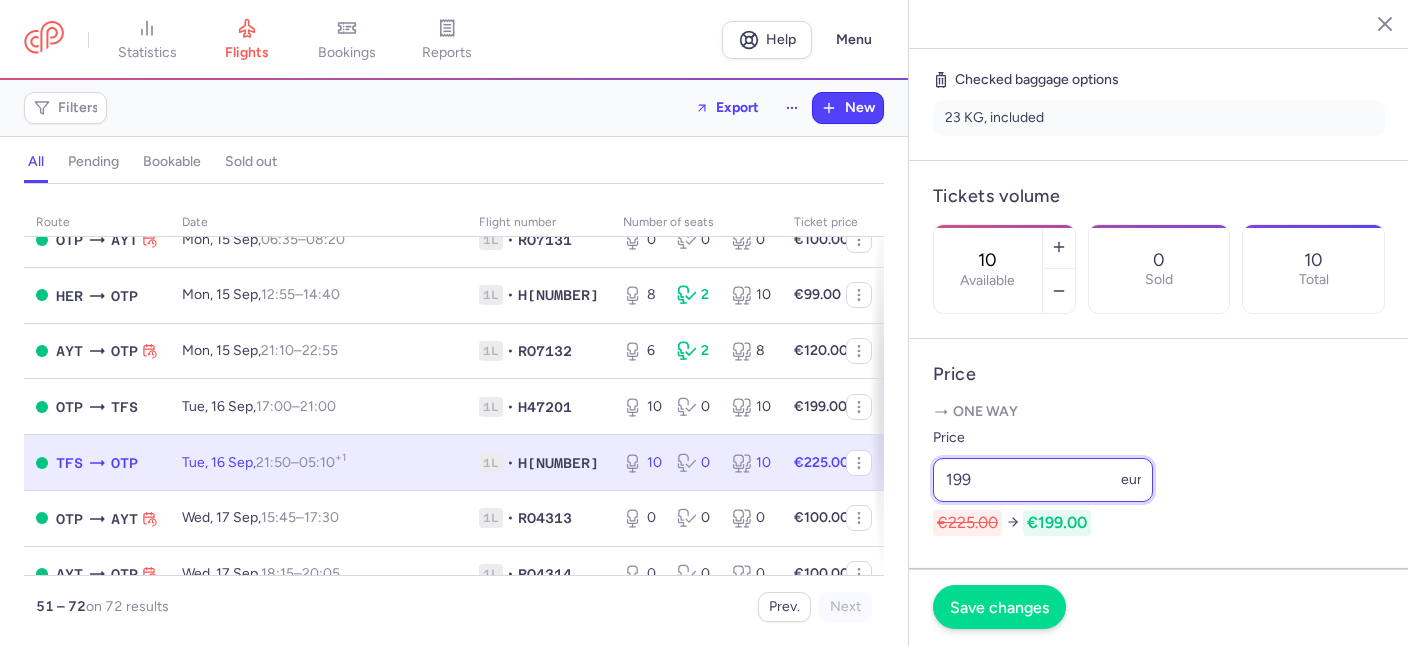 type on "199" 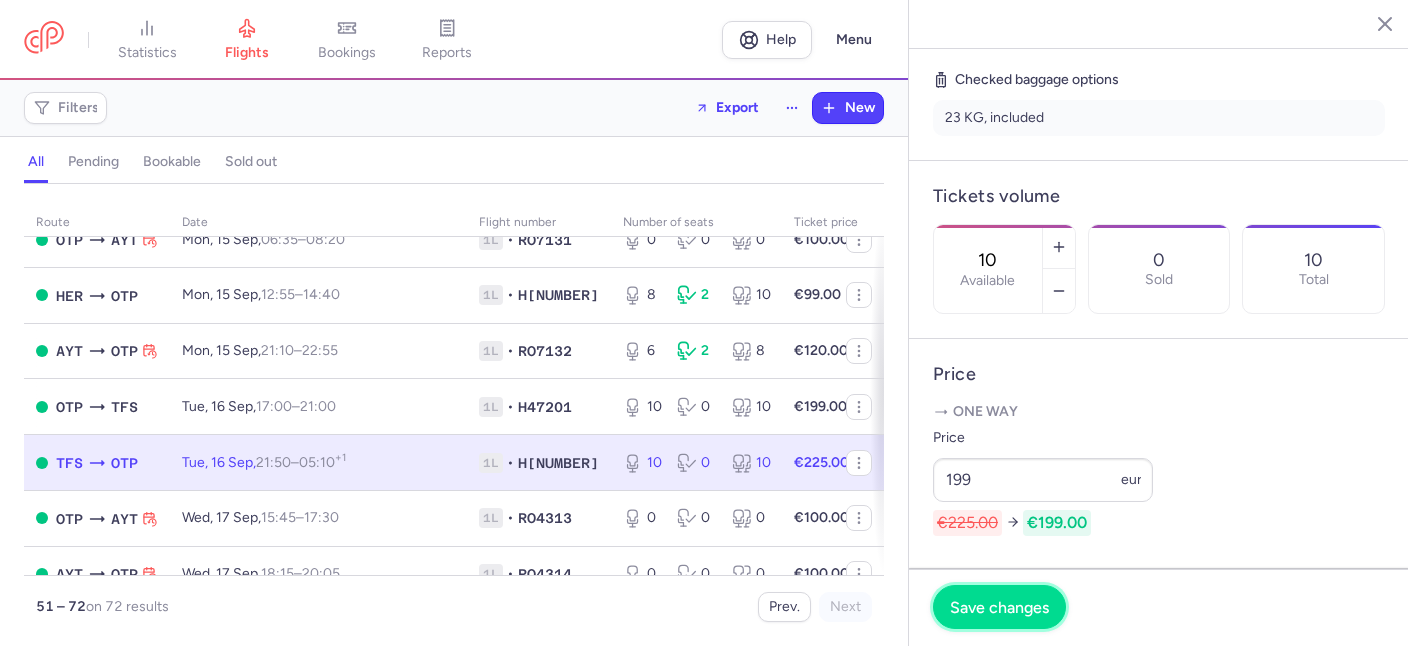 click on "Save changes" at bounding box center [999, 607] 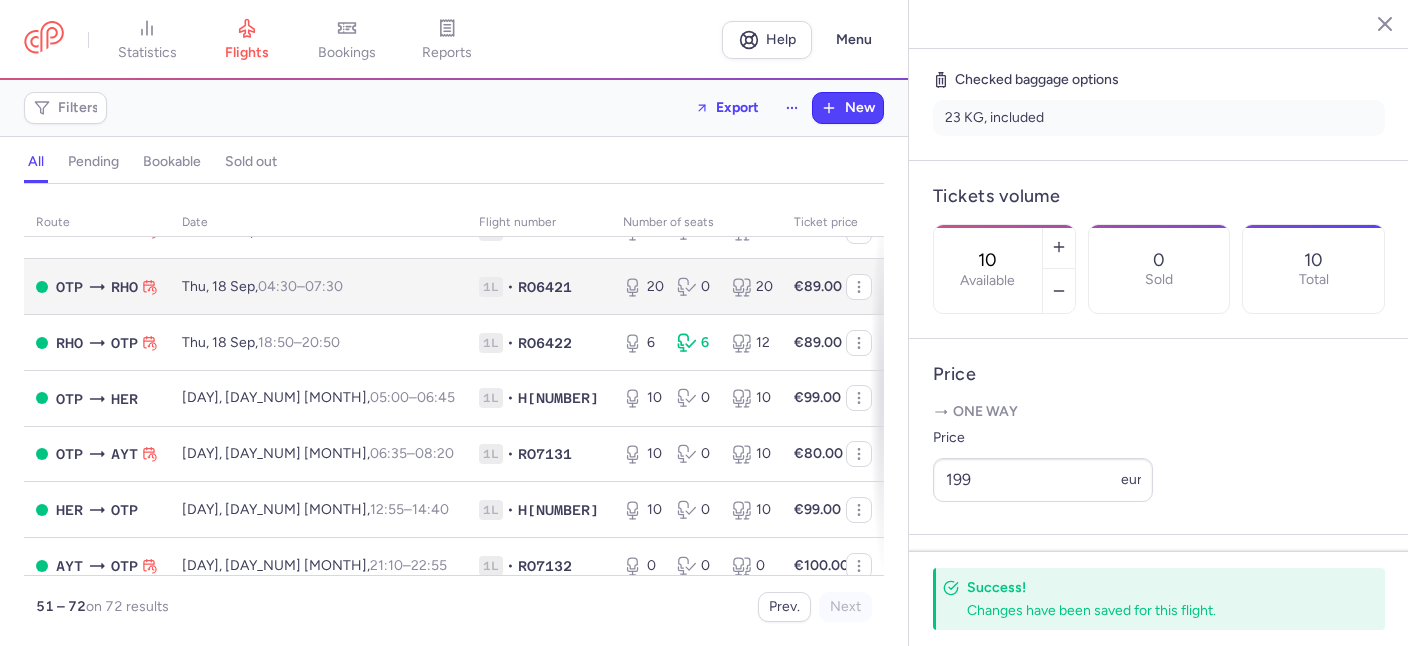 scroll, scrollTop: 572, scrollLeft: 0, axis: vertical 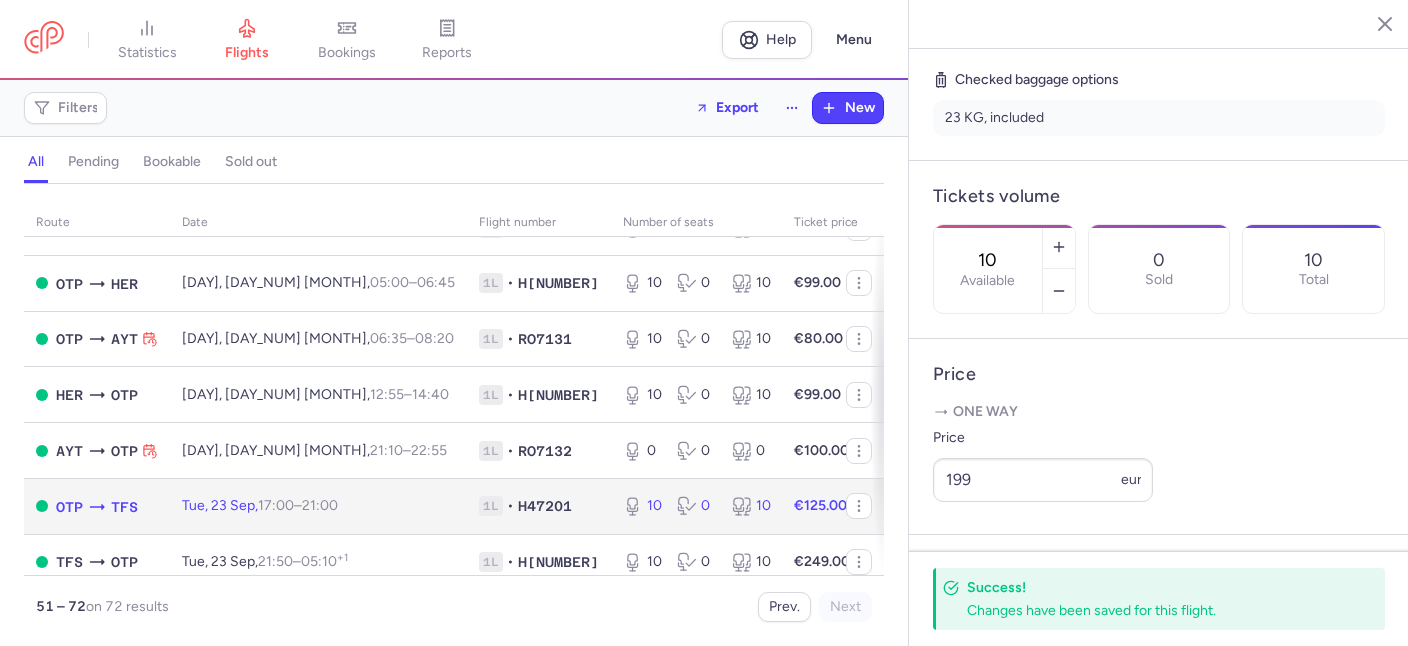 click on "1L • H47201" at bounding box center (539, 506) 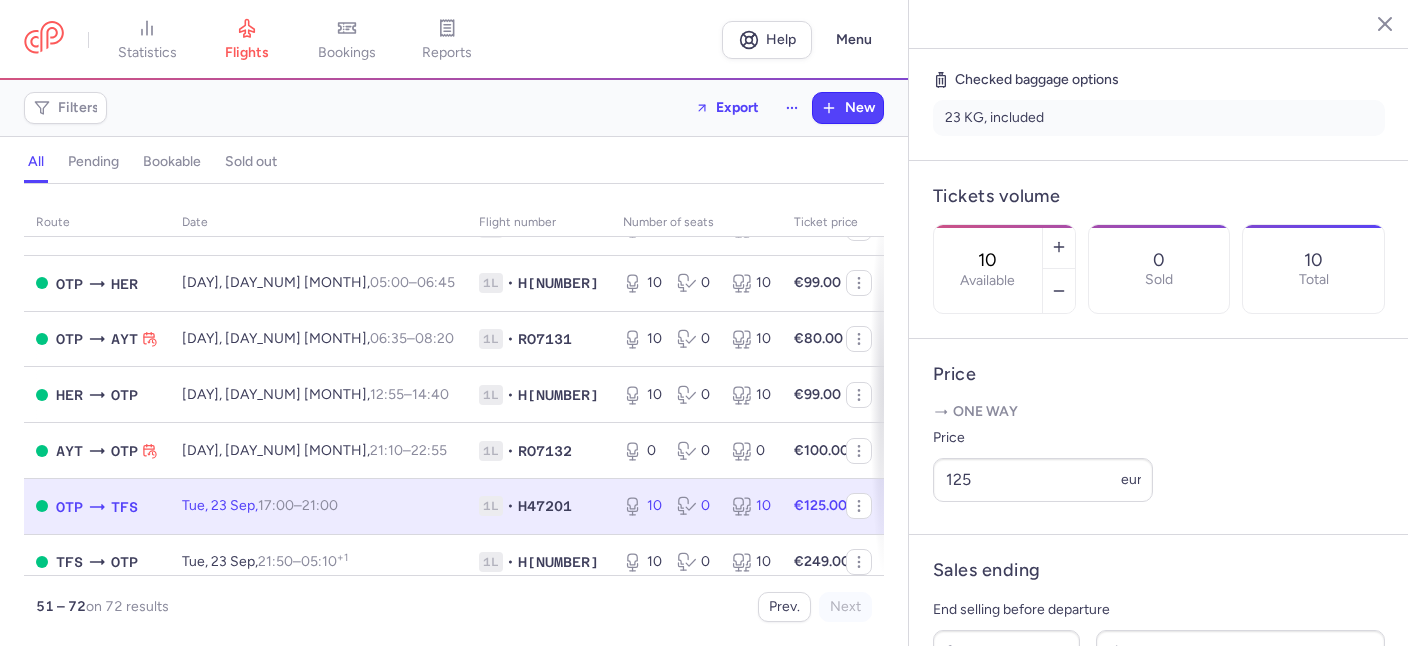 scroll, scrollTop: 800, scrollLeft: 0, axis: vertical 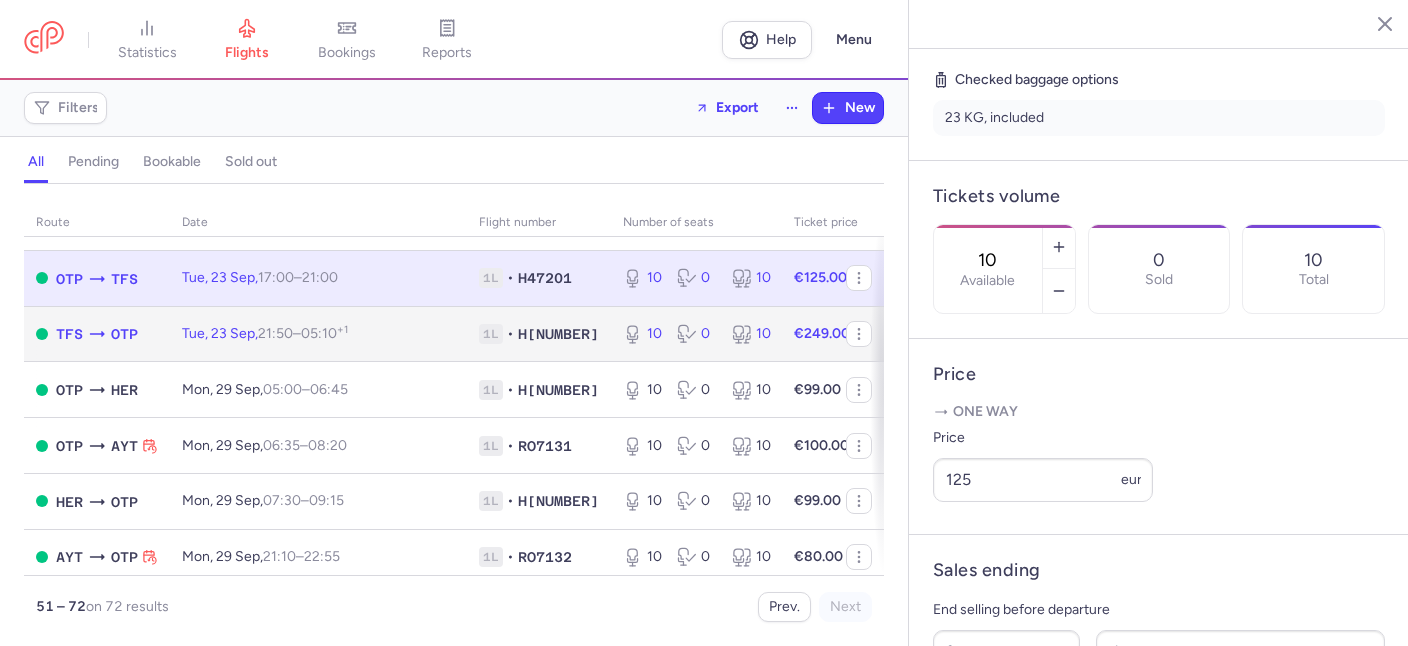 click on "1L • H[NUMBER]" at bounding box center [539, 334] 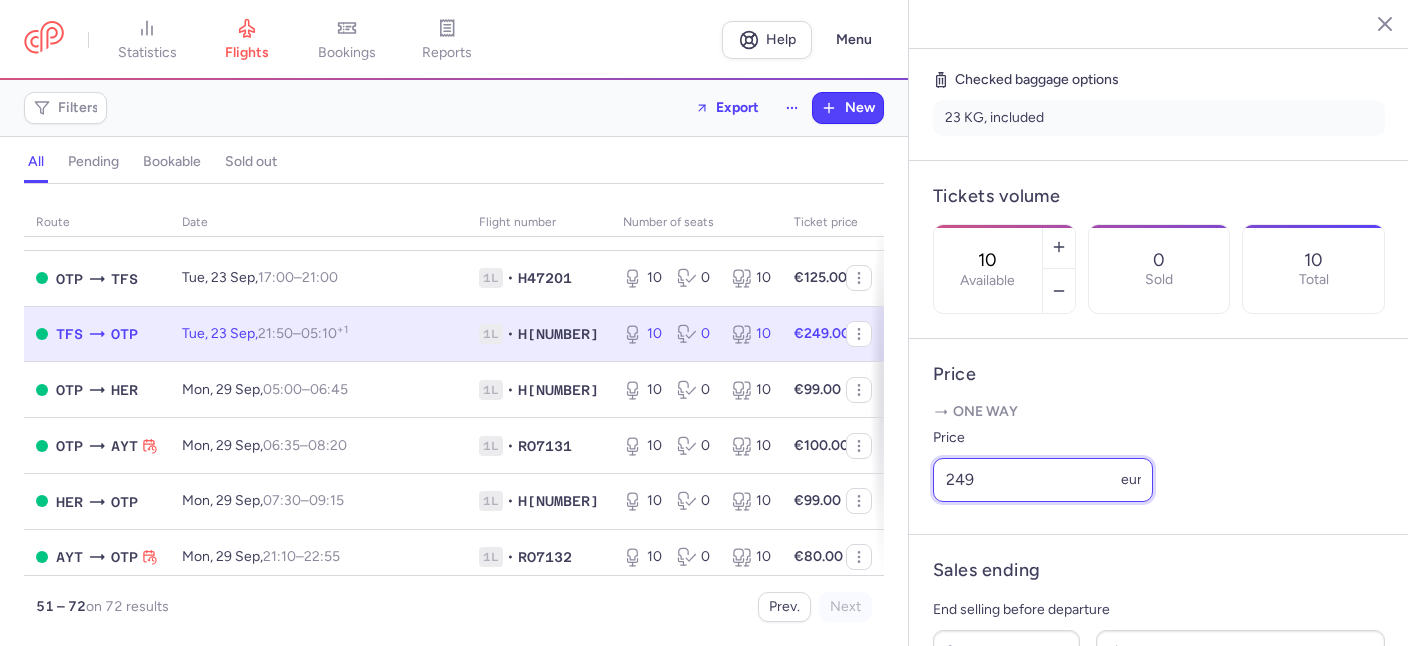 drag, startPoint x: 1007, startPoint y: 439, endPoint x: 855, endPoint y: 451, distance: 152.47295 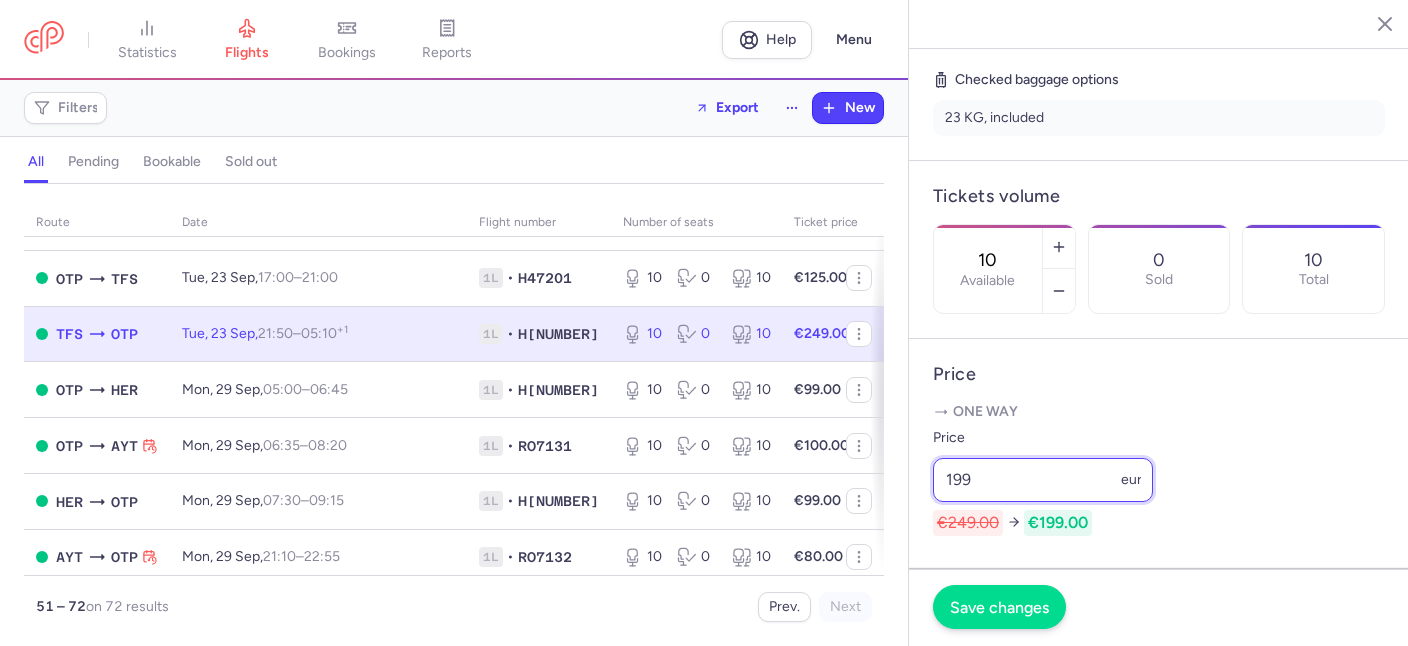 type on "199" 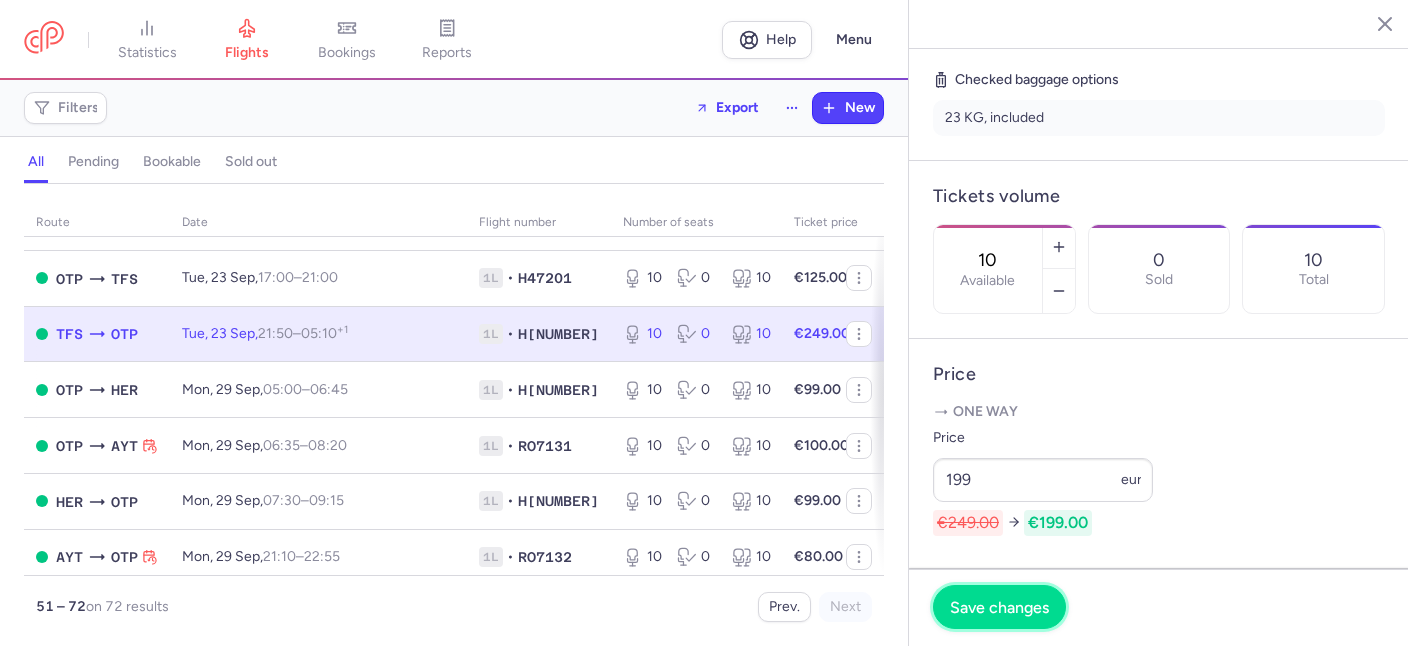 click on "Save changes" at bounding box center [999, 607] 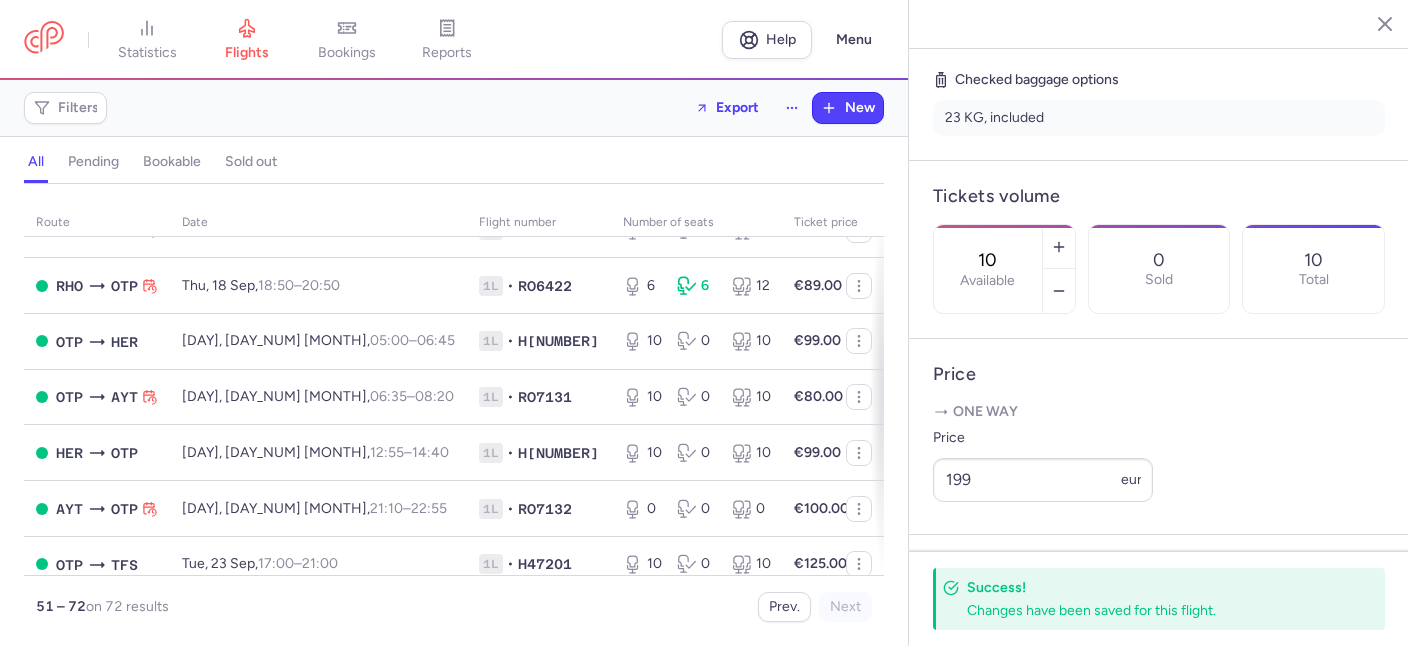 scroll, scrollTop: 0, scrollLeft: 0, axis: both 